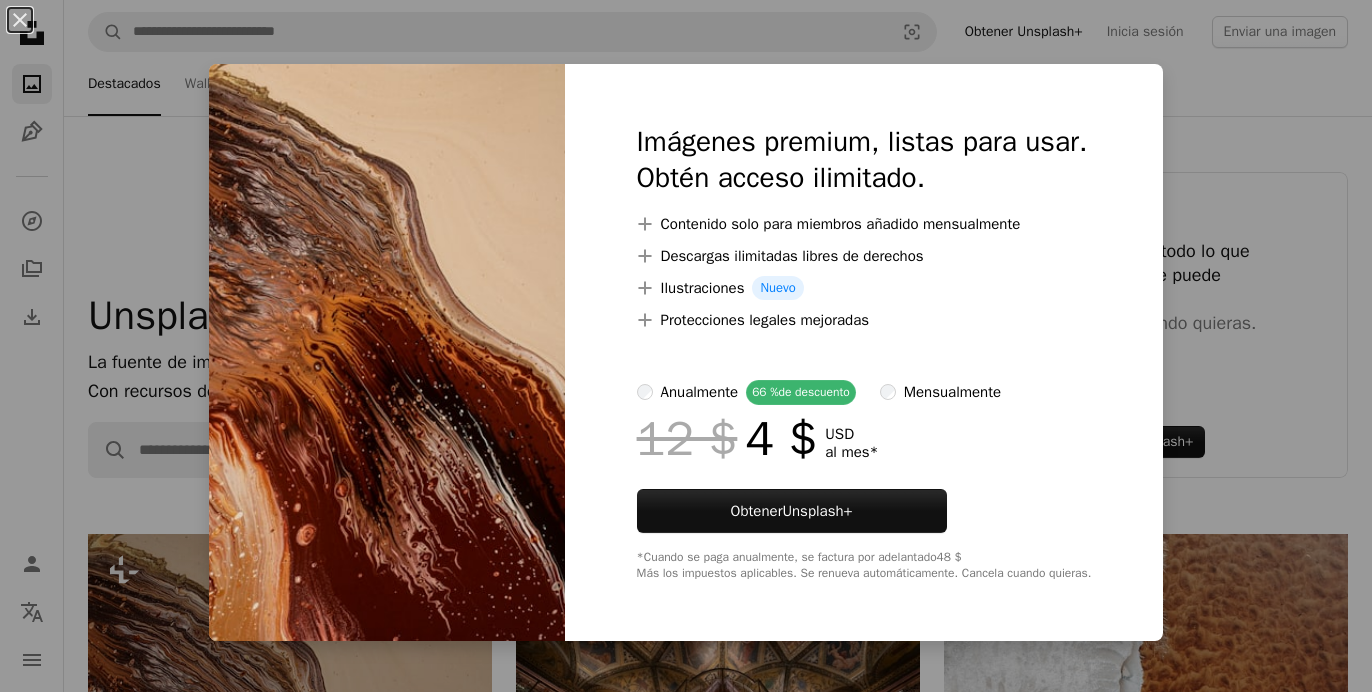 scroll, scrollTop: 532, scrollLeft: 0, axis: vertical 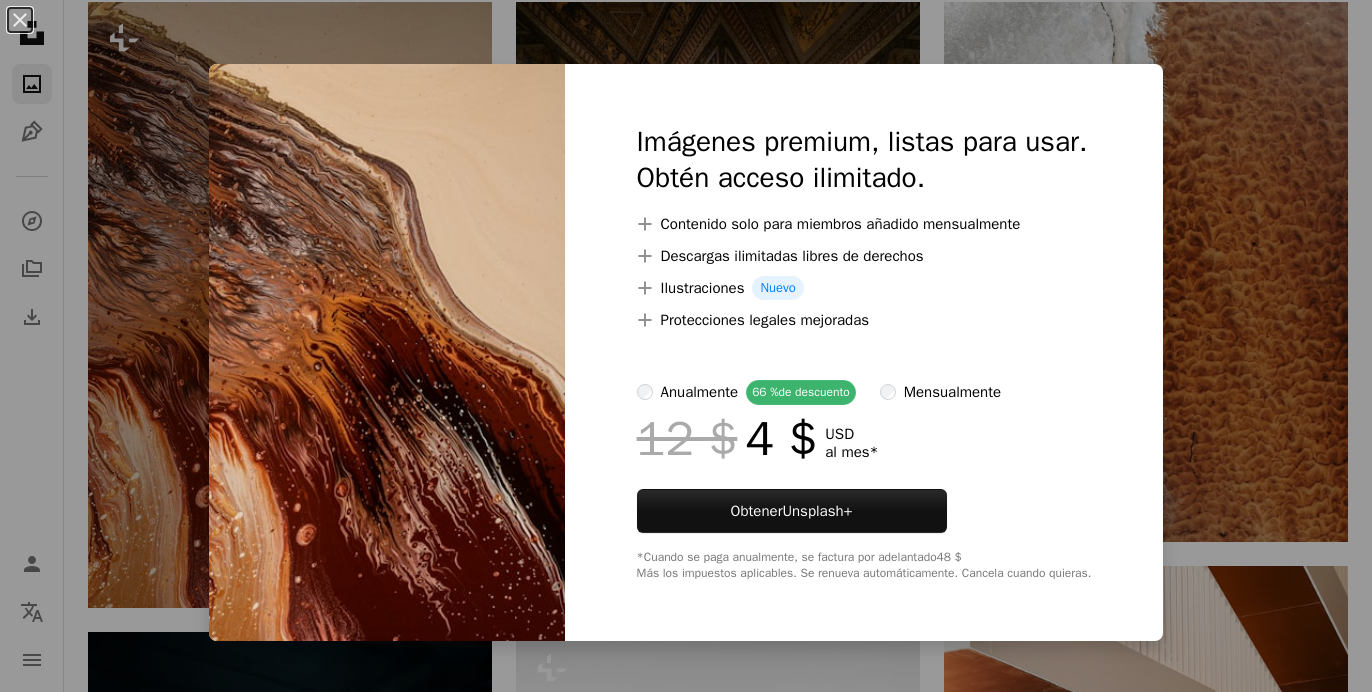 click on "An X shape Imágenes premium, listas para usar. Obtén acceso ilimitado. A plus sign Contenido solo para miembros añadido mensualmente A plus sign Descargas ilimitadas libres de derechos A plus sign Ilustraciones  Nuevo A plus sign Protecciones legales mejoradas anualmente 66 %  de descuento mensualmente 12 $   4 $ USD al mes * Obtener  Unsplash+ *Cuando se paga anualmente, se factura por adelantado  48 $ Más los impuestos aplicables. Se renueva automáticamente. Cancela cuando quieras." at bounding box center [686, 346] 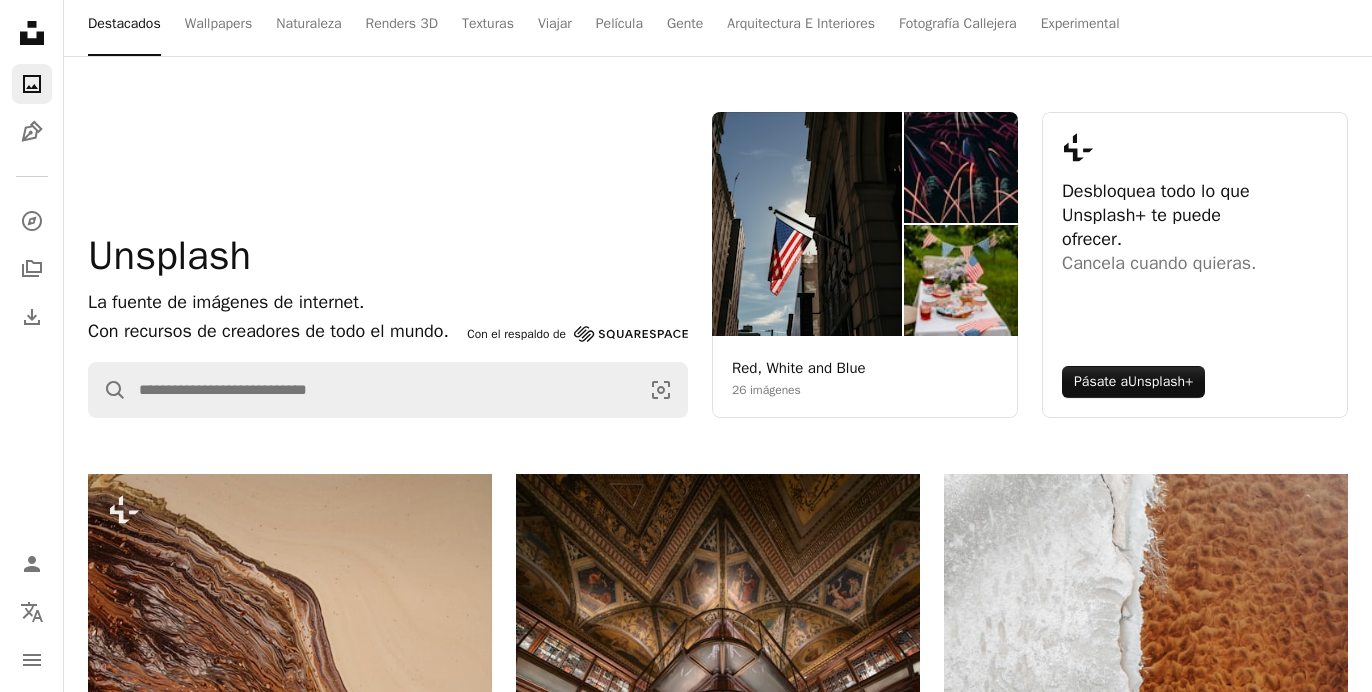 scroll, scrollTop: 0, scrollLeft: 0, axis: both 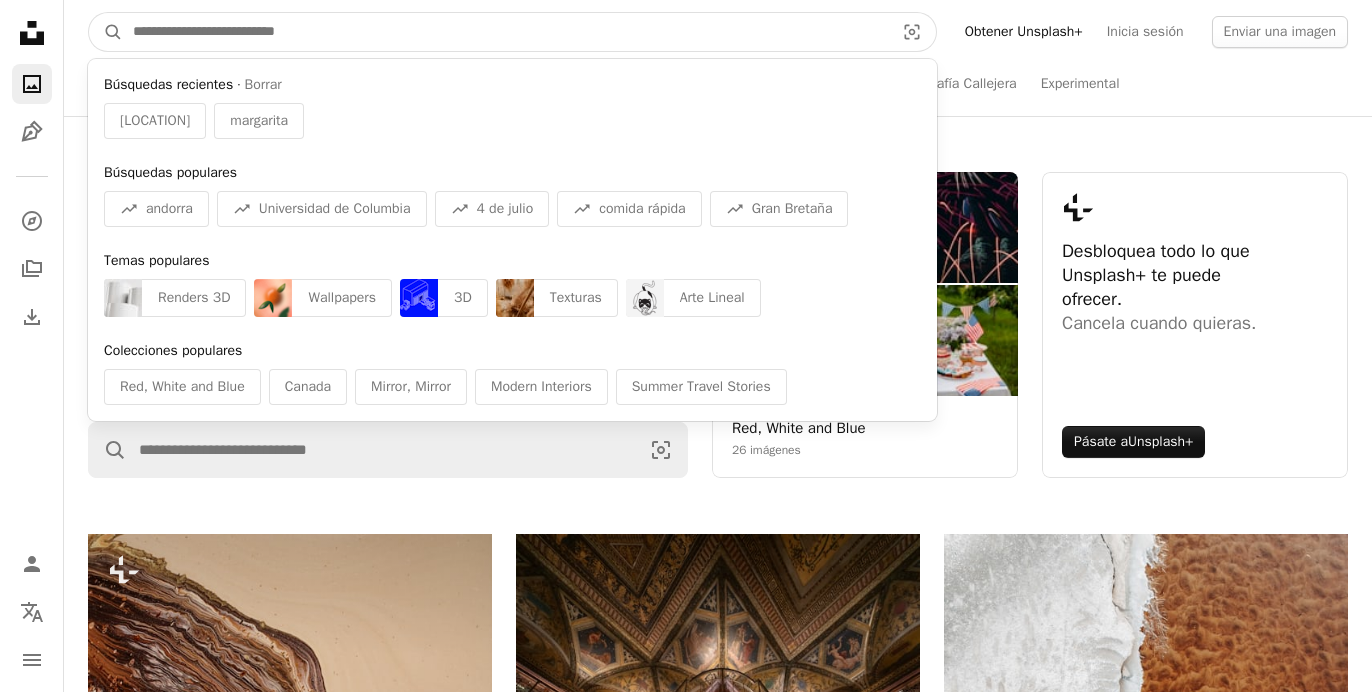 click at bounding box center (505, 32) 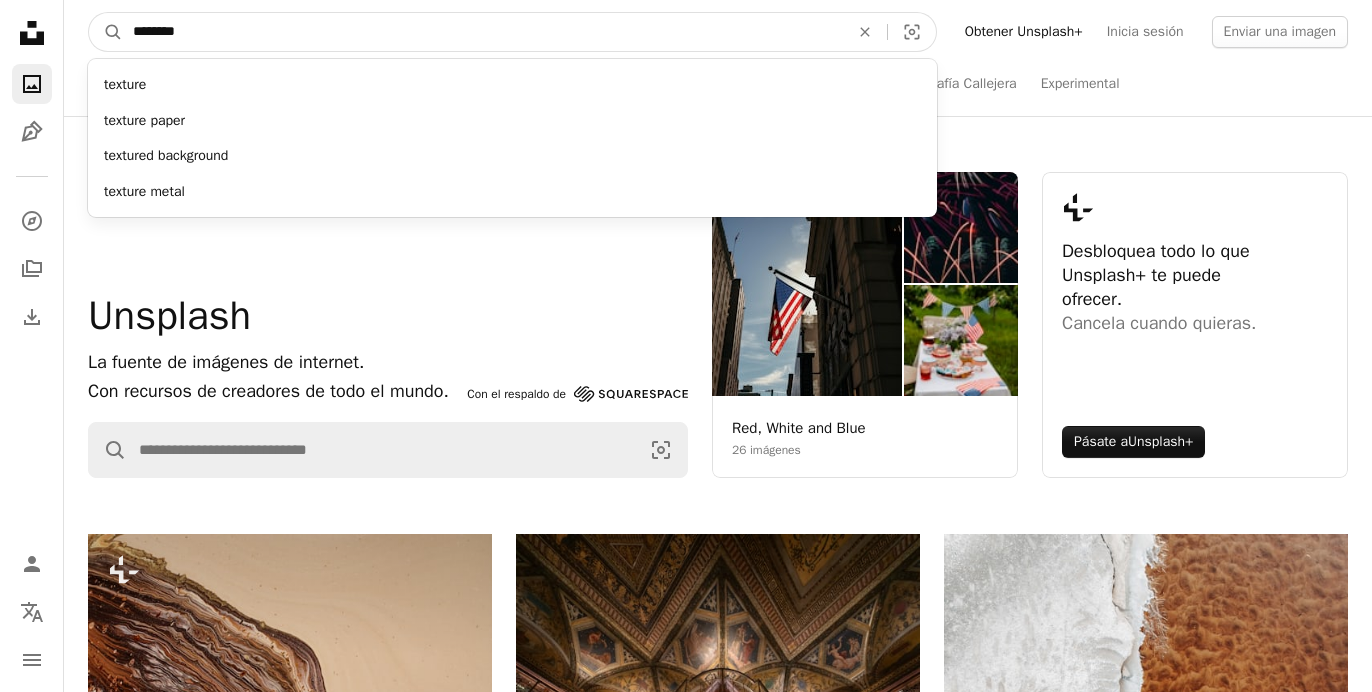 type on "********" 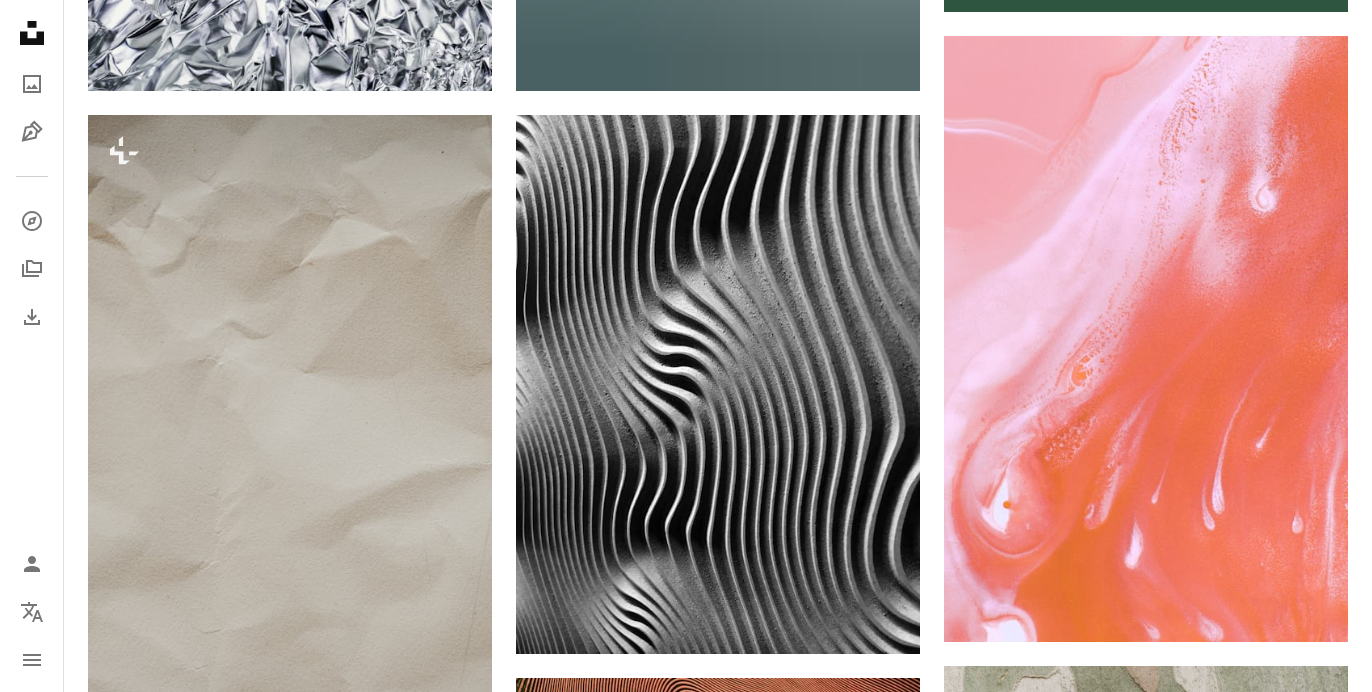 scroll, scrollTop: 1011, scrollLeft: 0, axis: vertical 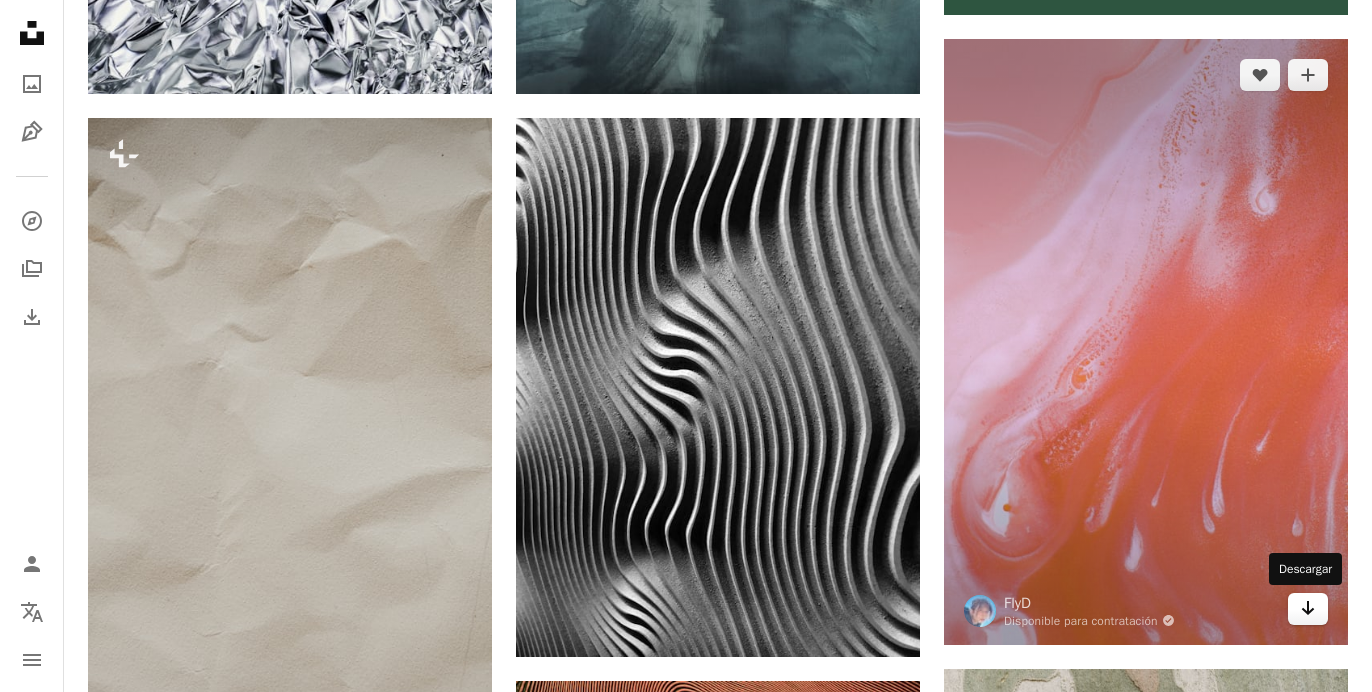 click on "Arrow pointing down" 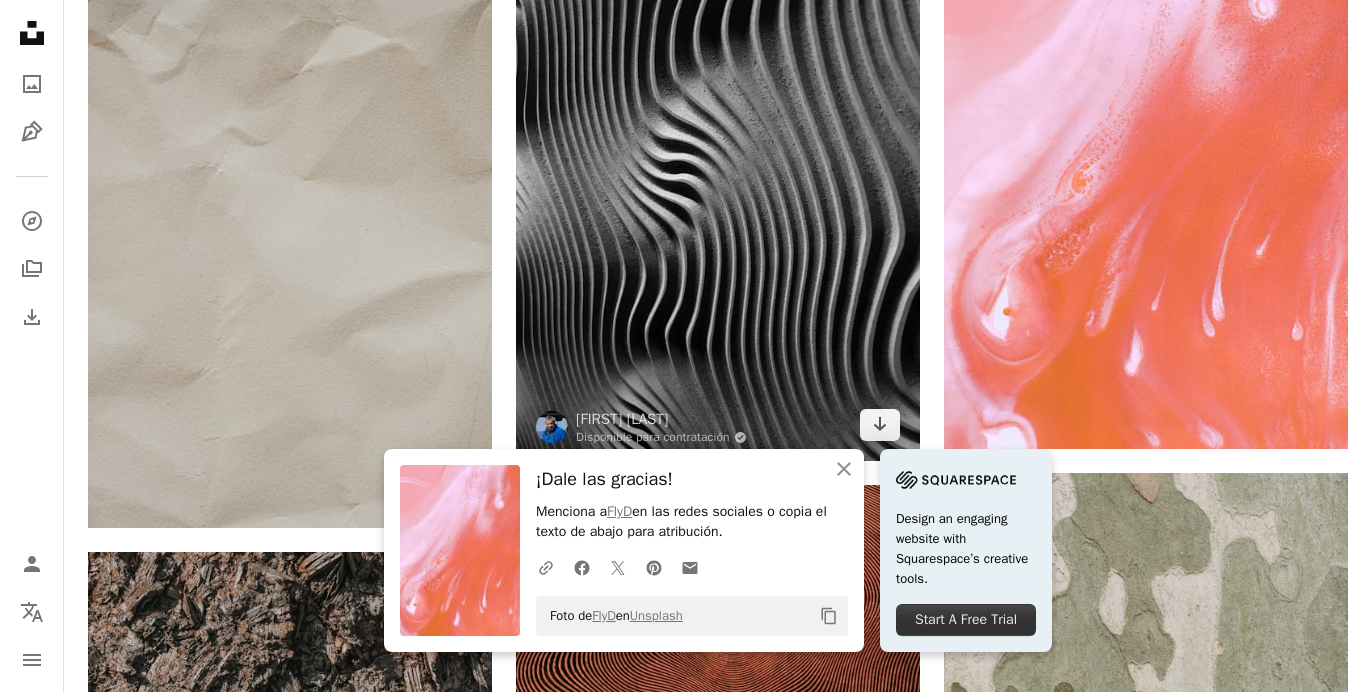 scroll, scrollTop: 1210, scrollLeft: 0, axis: vertical 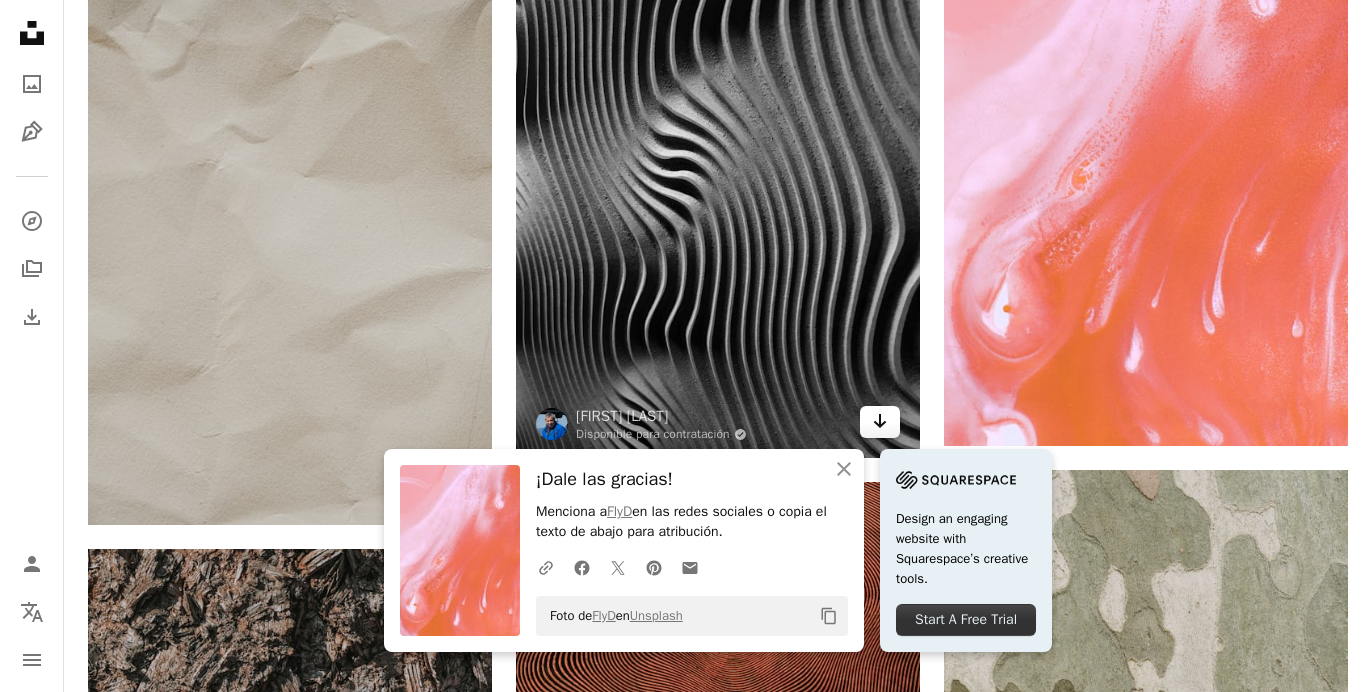 click on "Arrow pointing down" 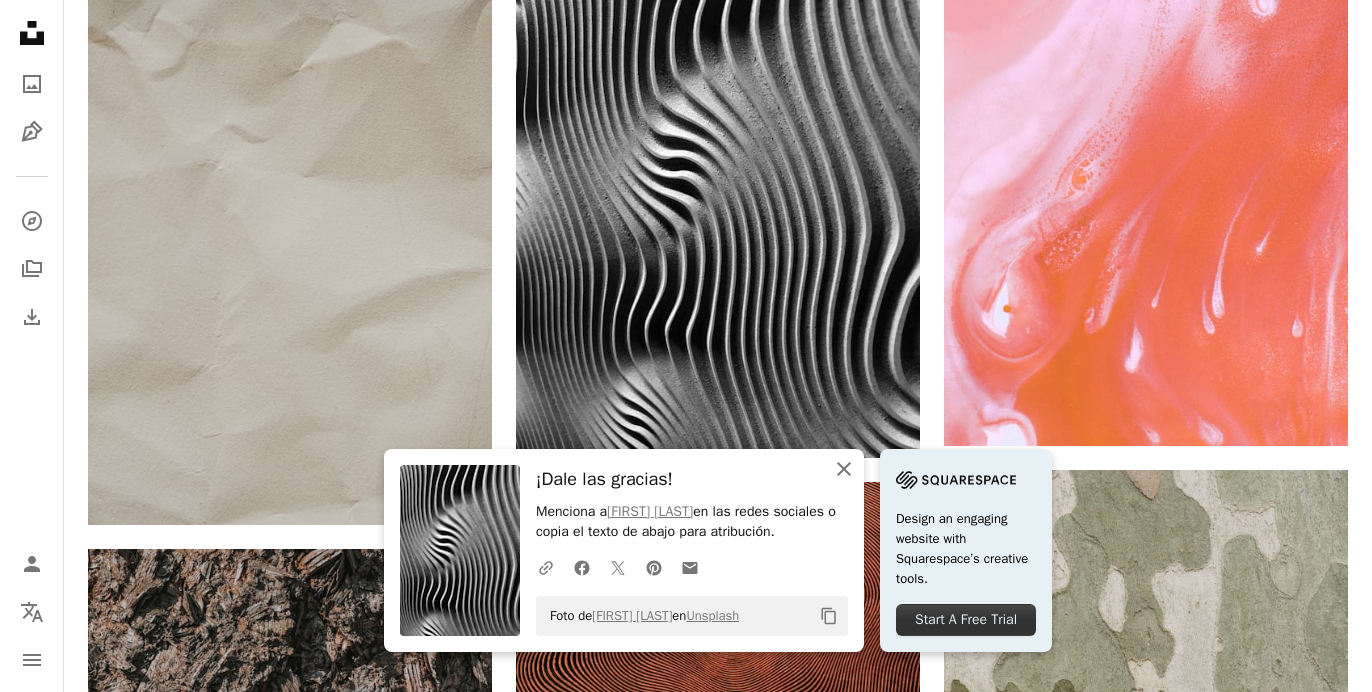 click on "An X shape" 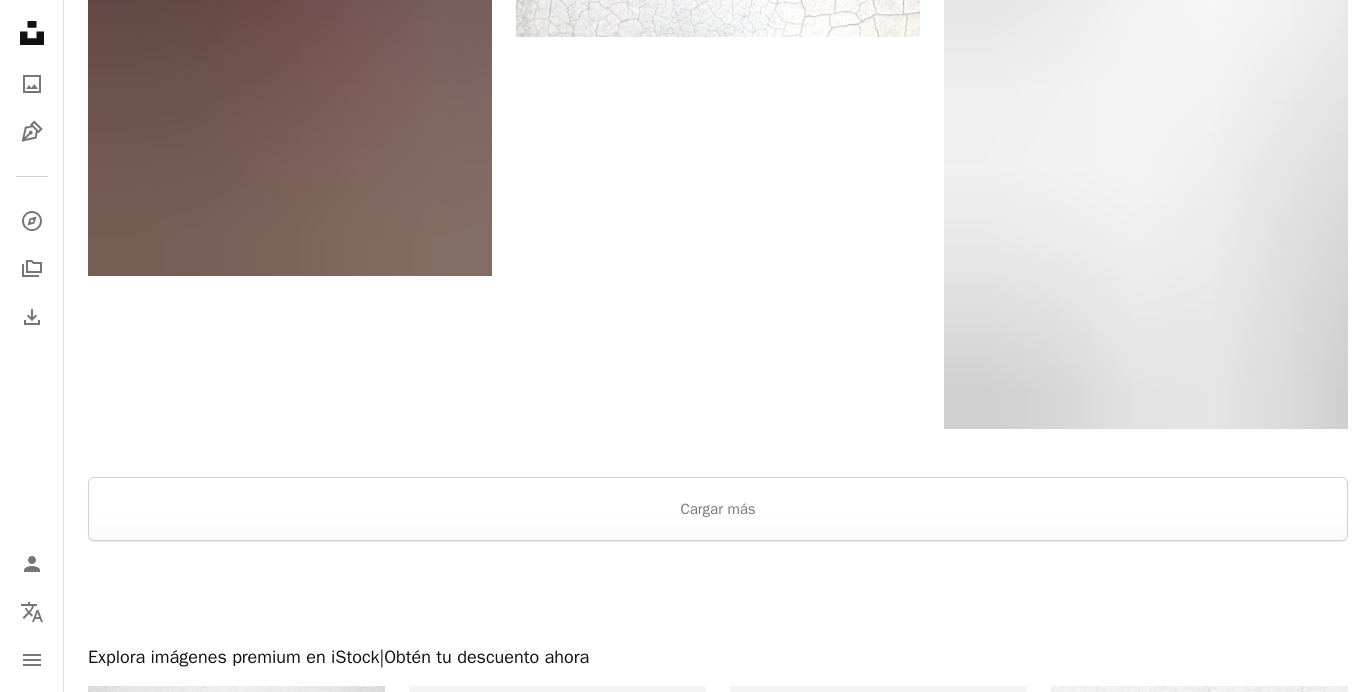 scroll, scrollTop: 4363, scrollLeft: 0, axis: vertical 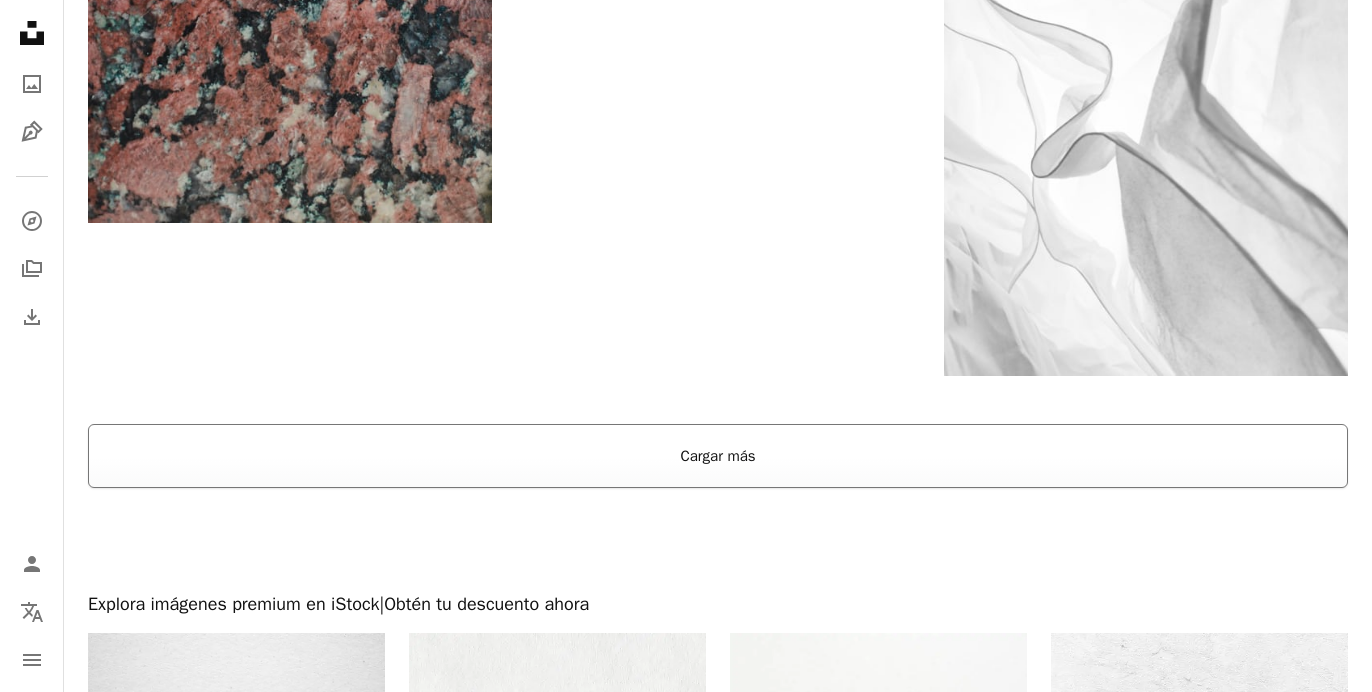 click on "Cargar más" at bounding box center (718, 456) 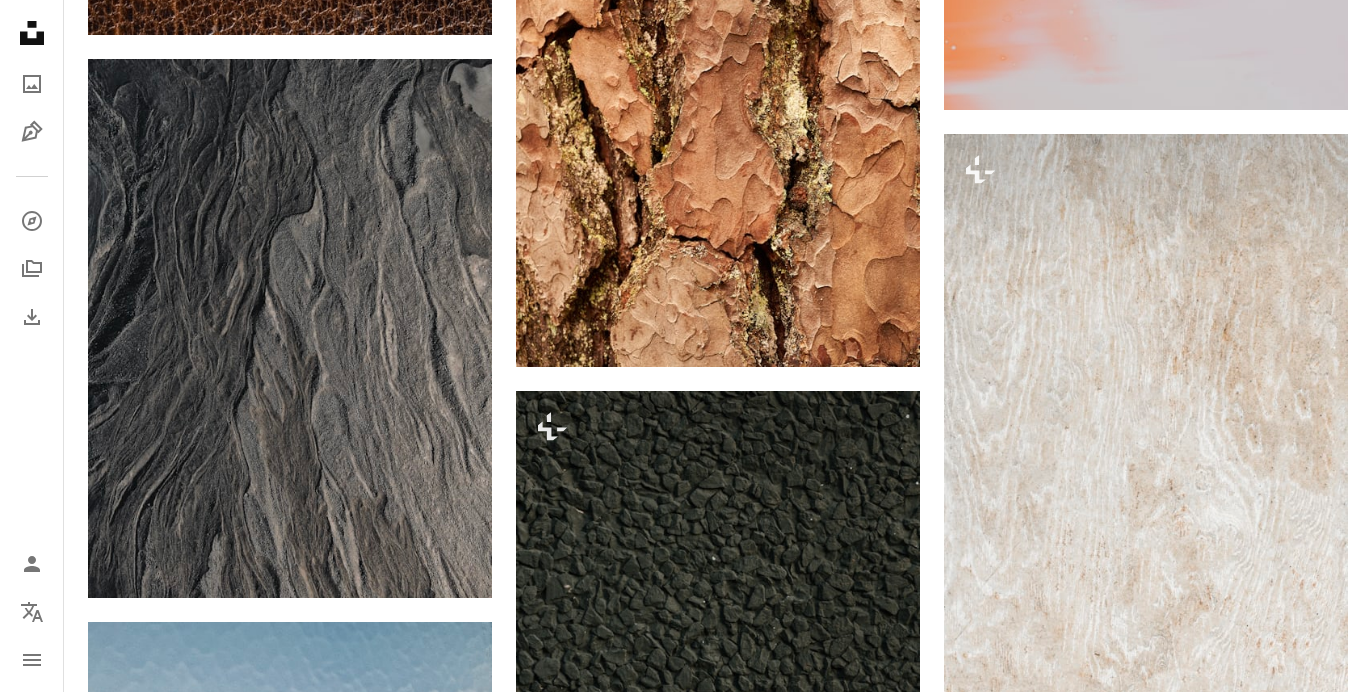 scroll, scrollTop: 7237, scrollLeft: 0, axis: vertical 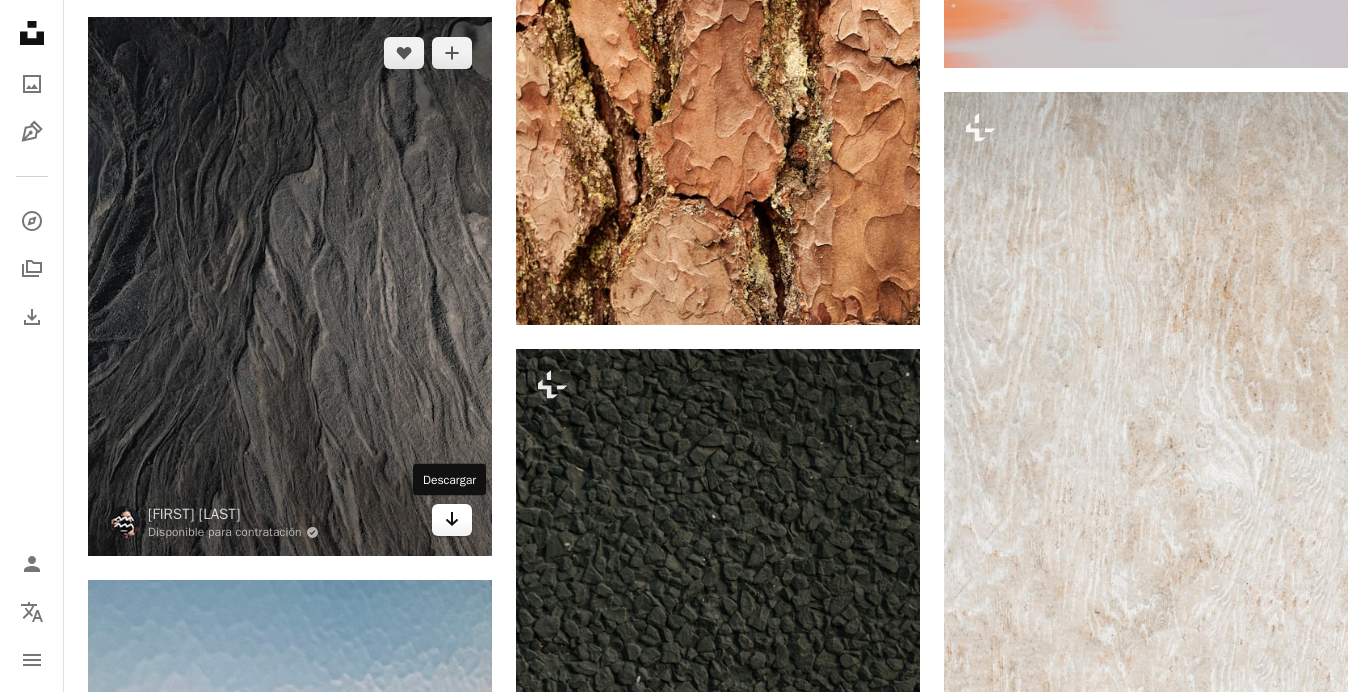 click 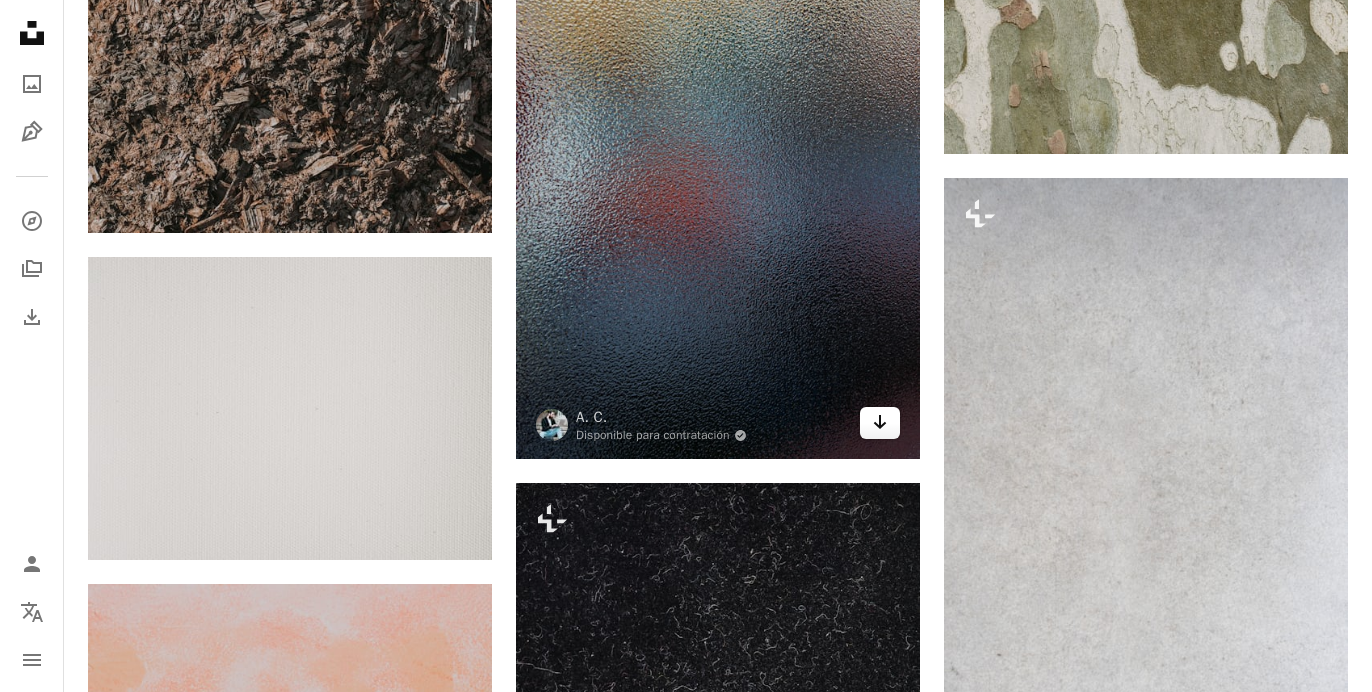 scroll, scrollTop: 2131, scrollLeft: 0, axis: vertical 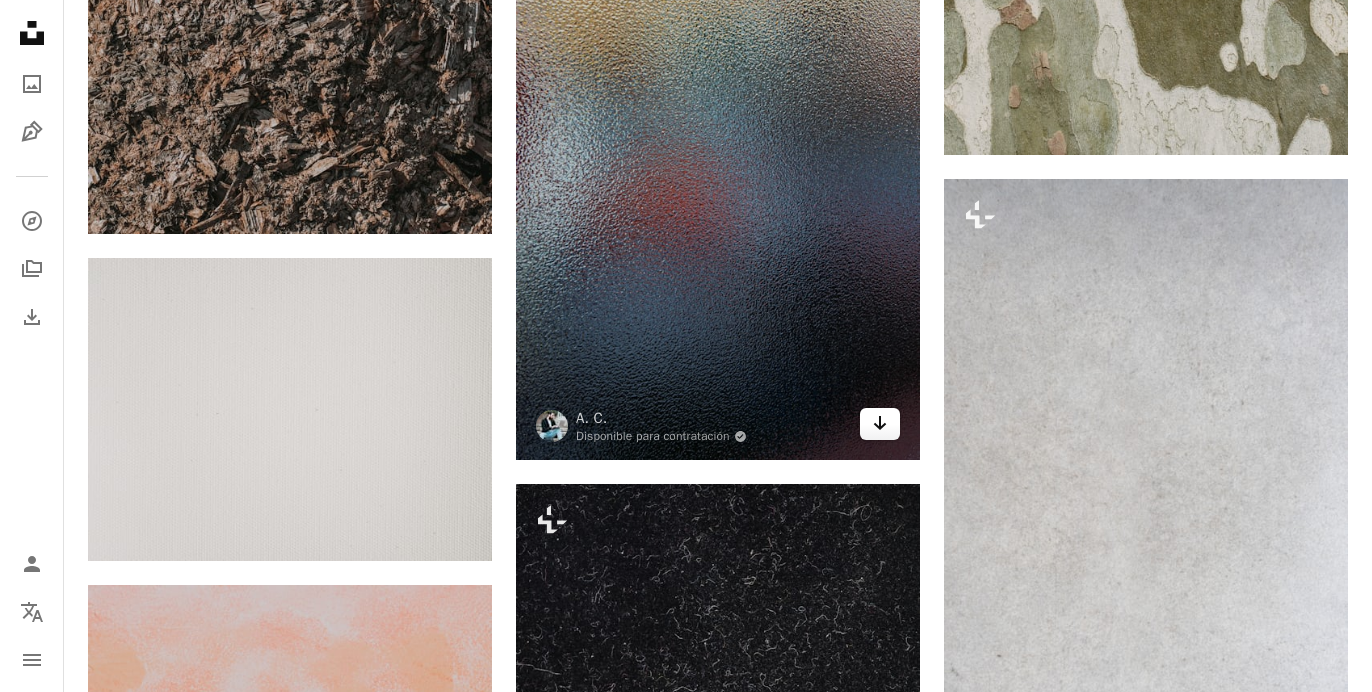 click on "Arrow pointing down" 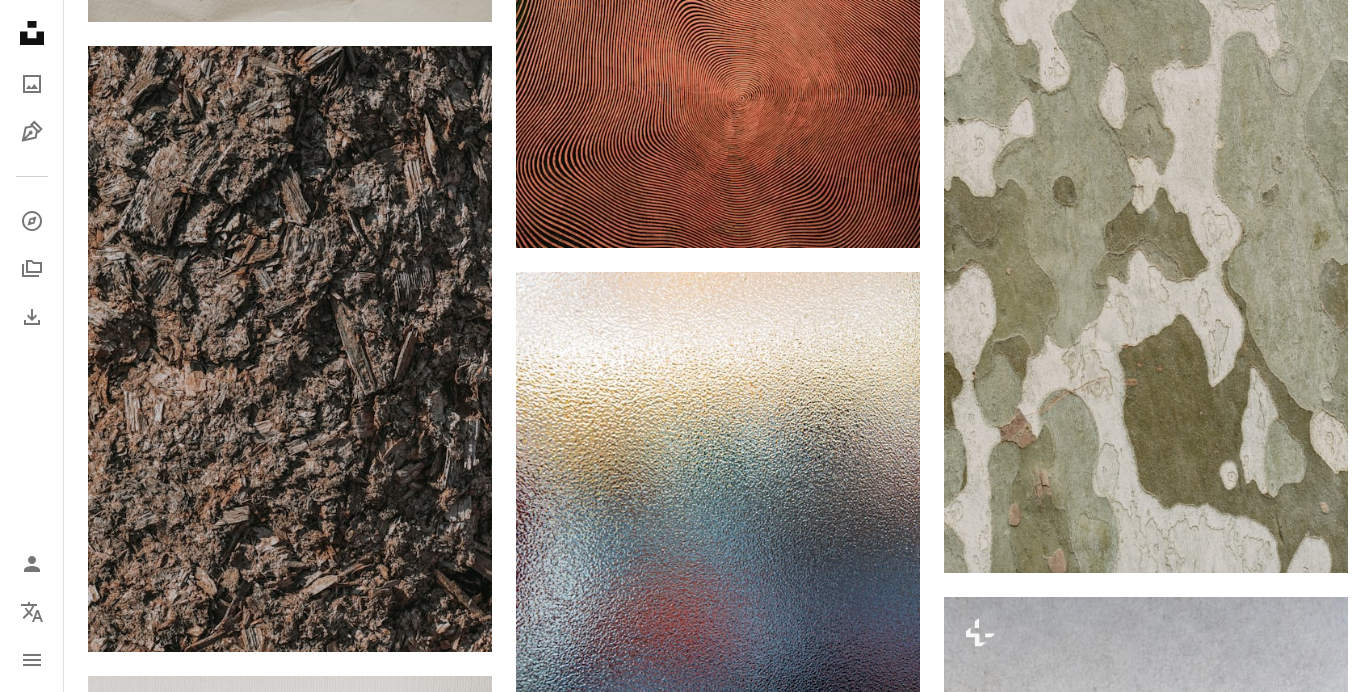 scroll, scrollTop: 0, scrollLeft: 0, axis: both 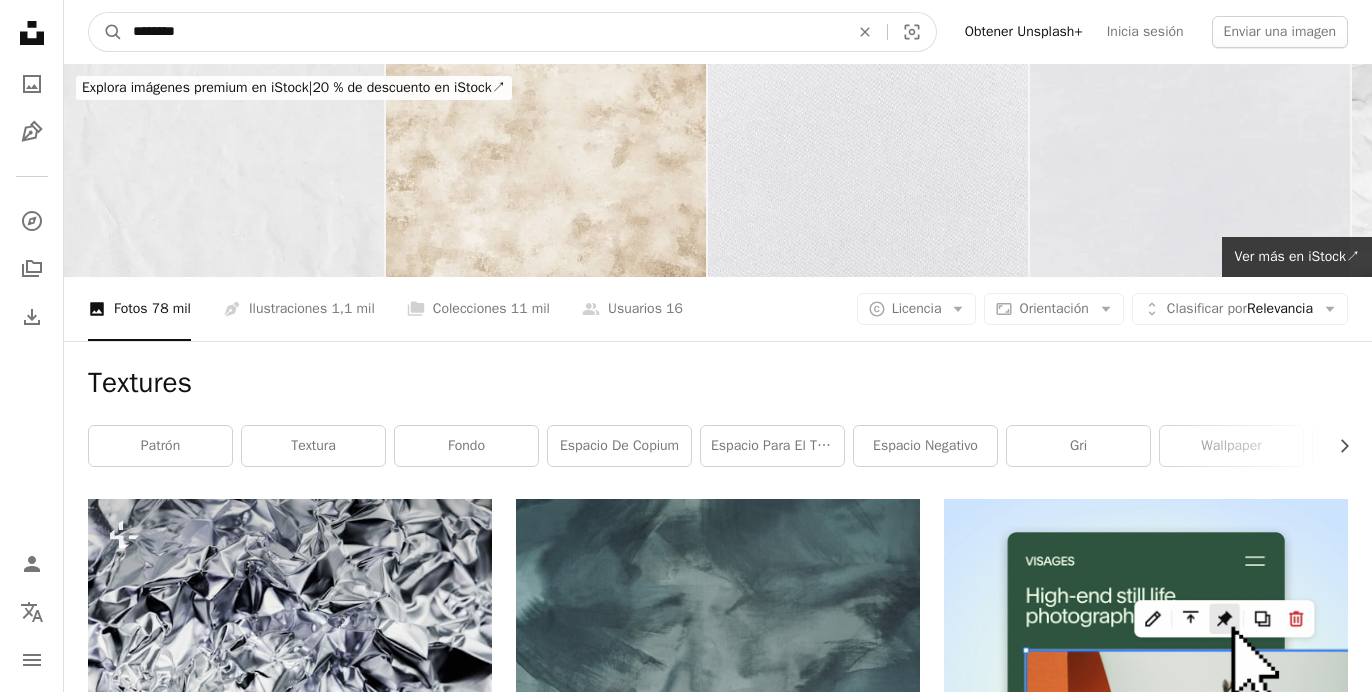 click on "********" at bounding box center [483, 32] 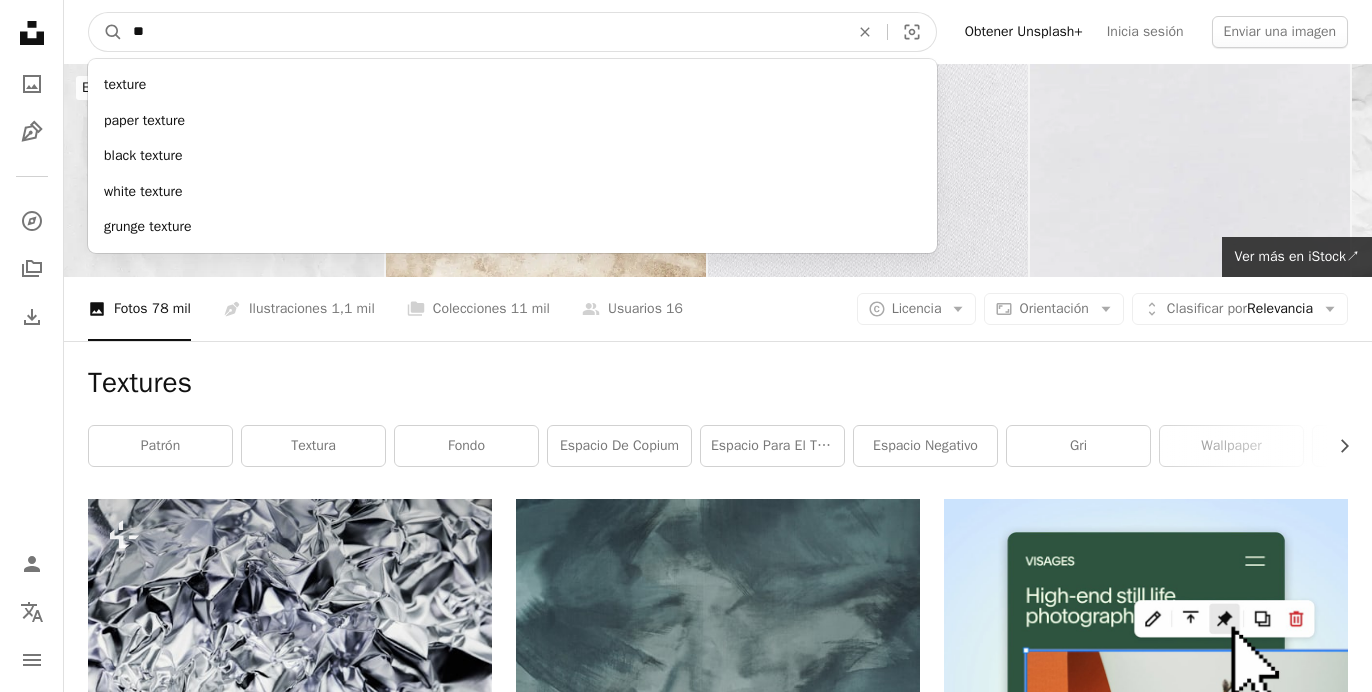 type on "*" 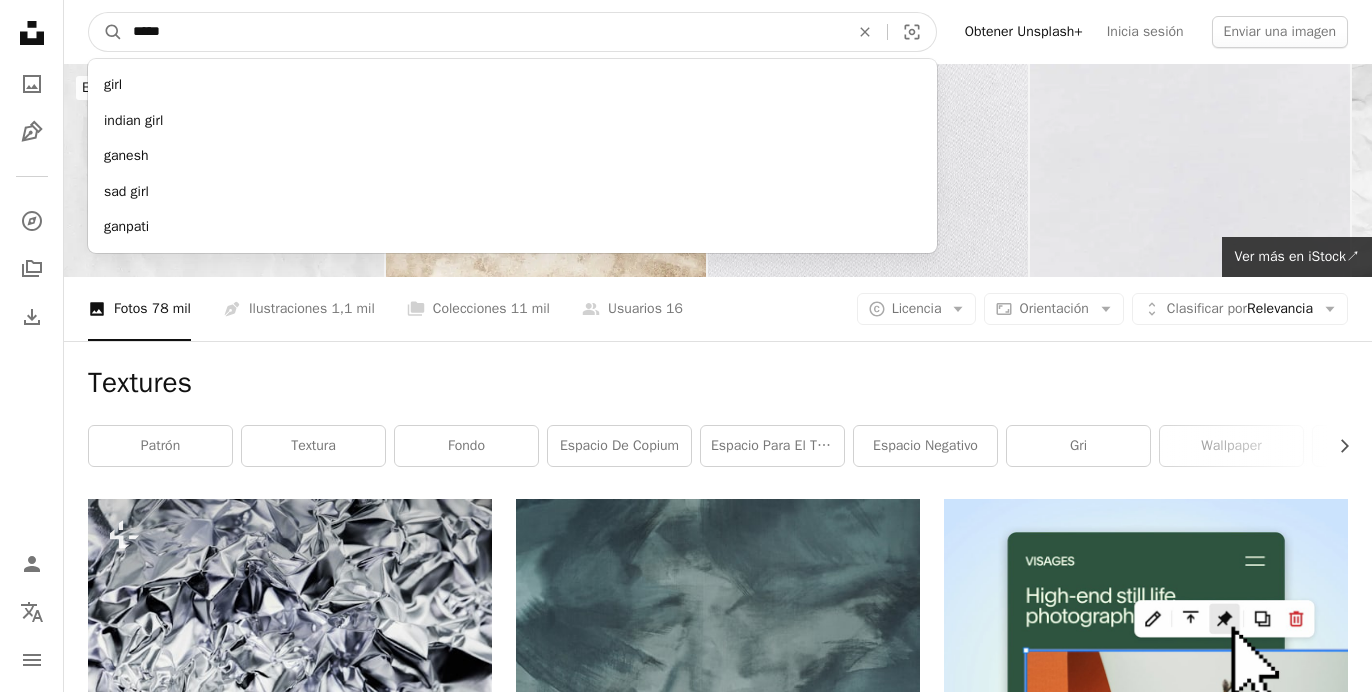 type on "*****" 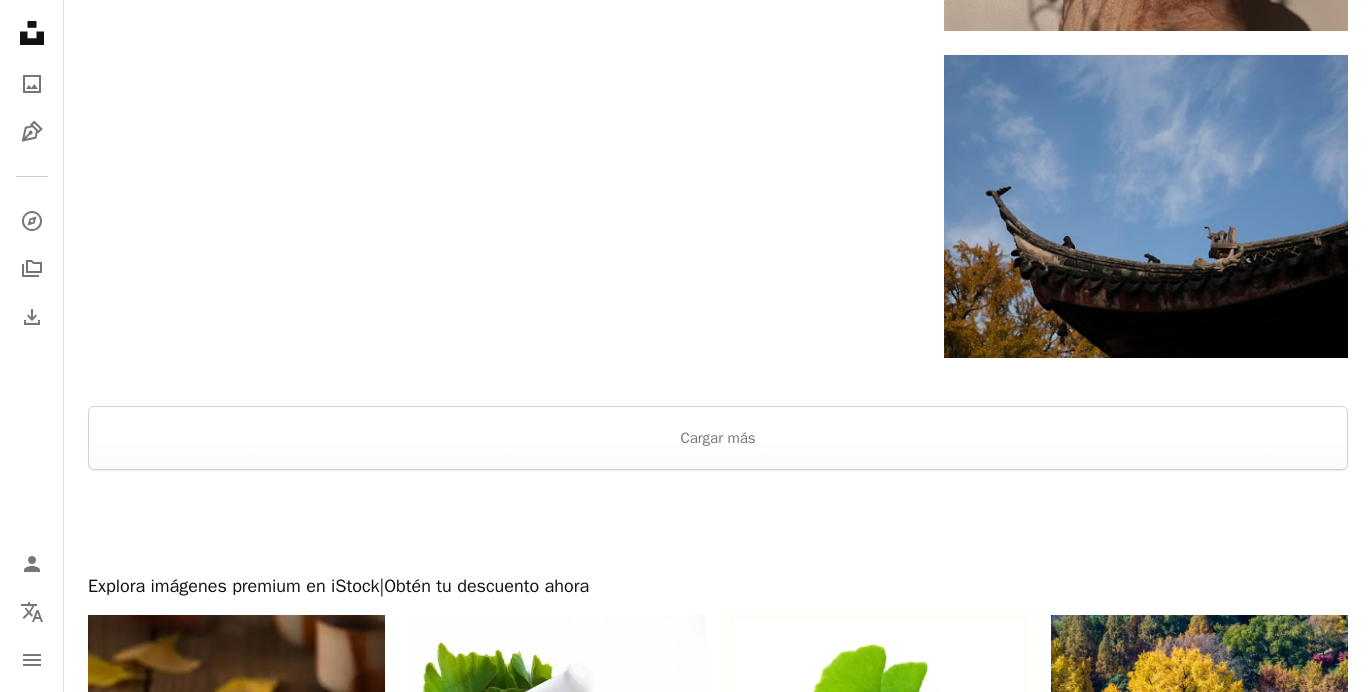 scroll, scrollTop: 3758, scrollLeft: 0, axis: vertical 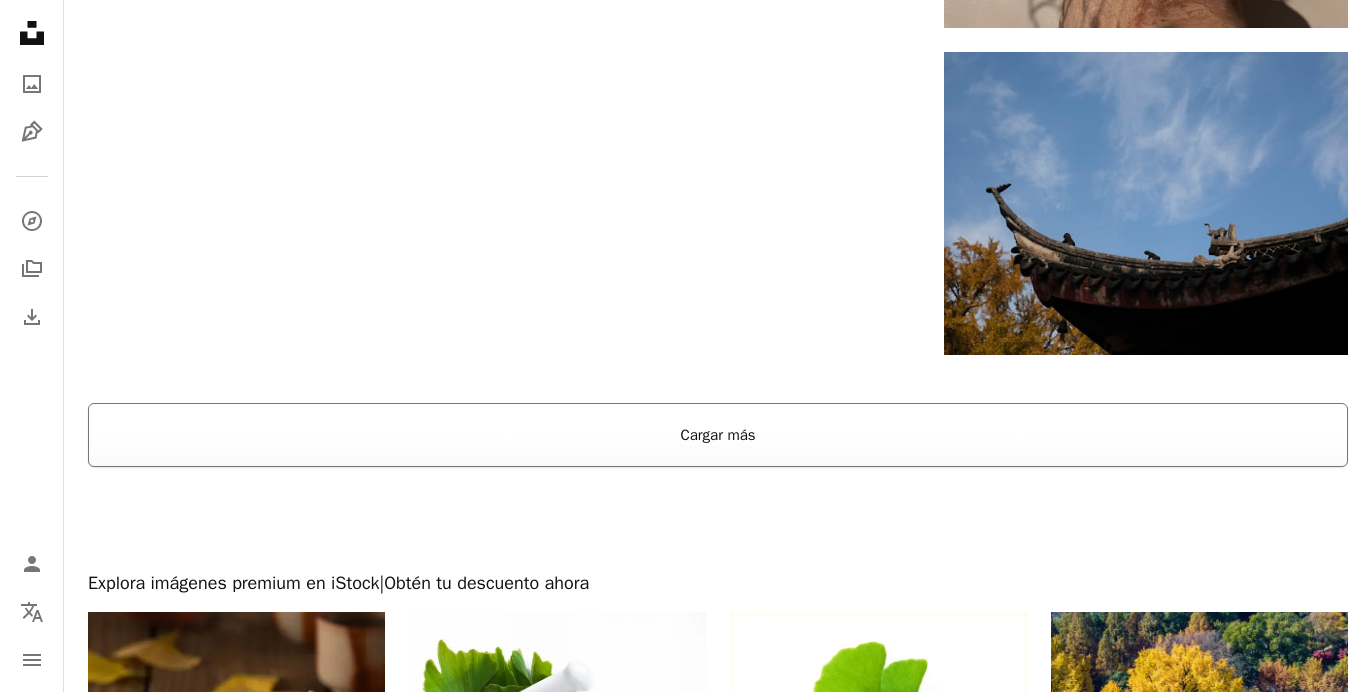 click on "Cargar más" at bounding box center [718, 435] 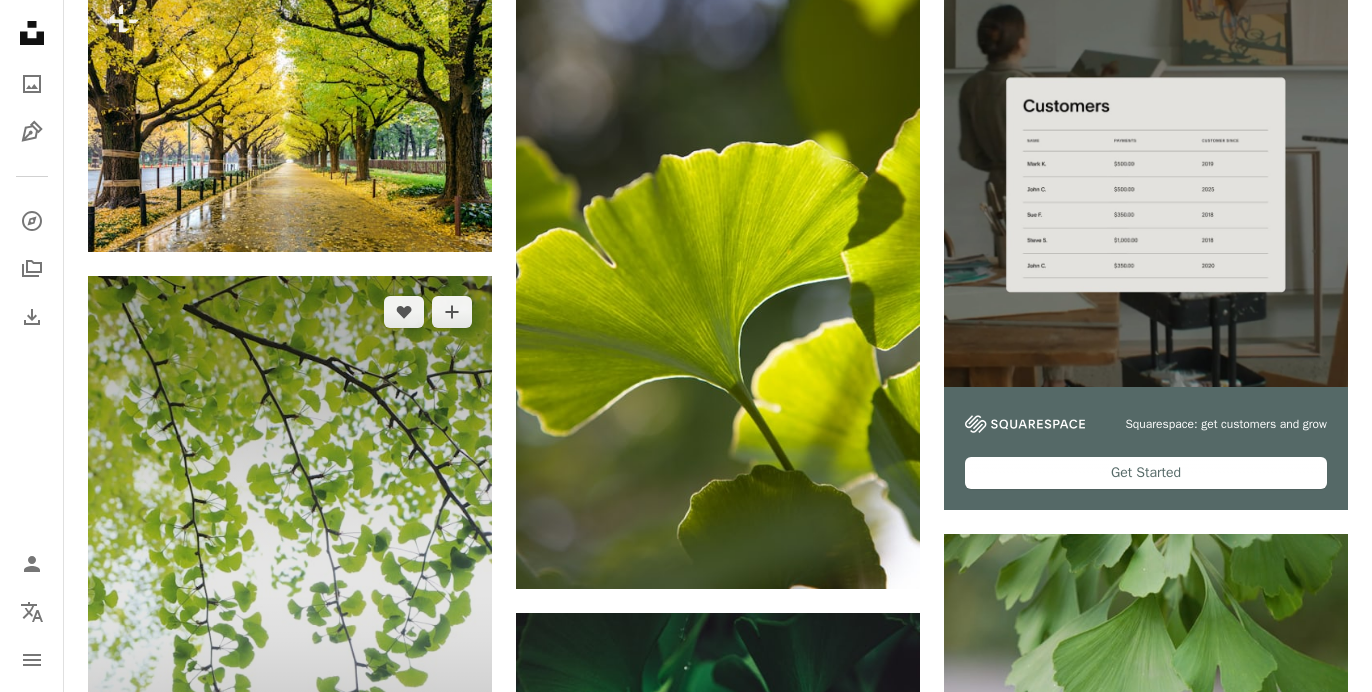scroll, scrollTop: 0, scrollLeft: 0, axis: both 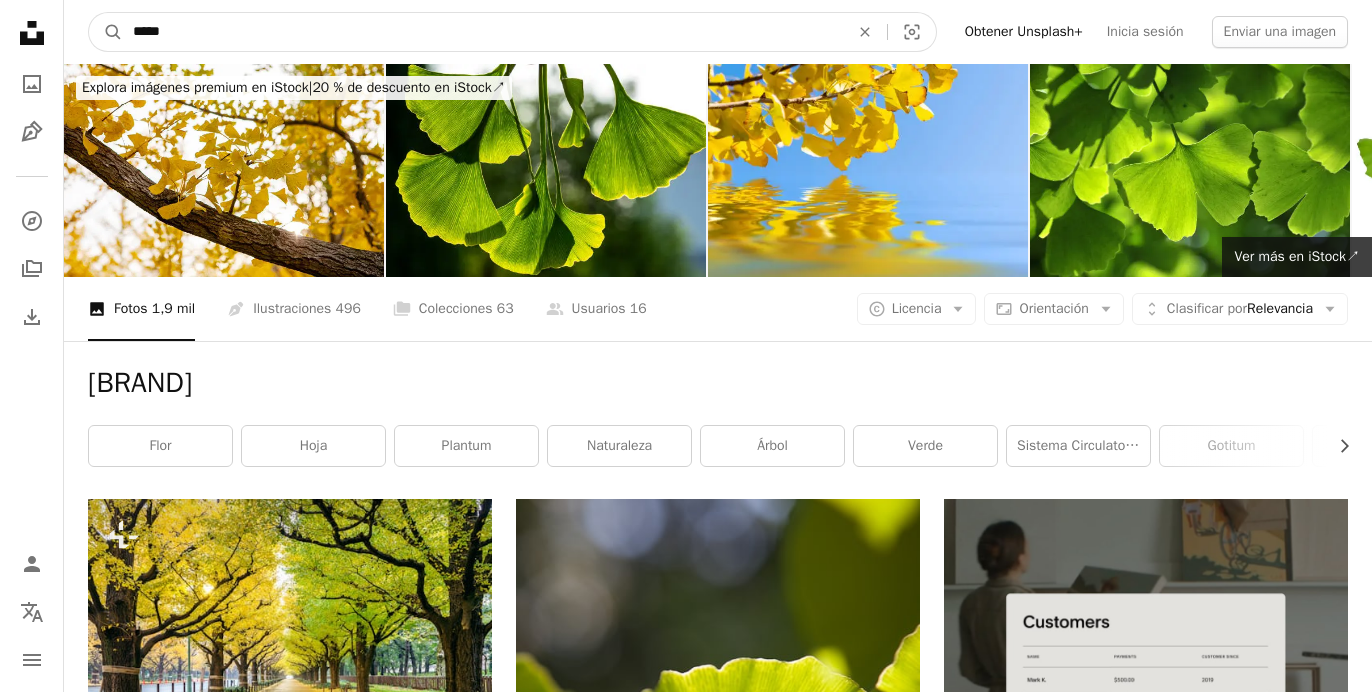 click on "*****" at bounding box center [483, 32] 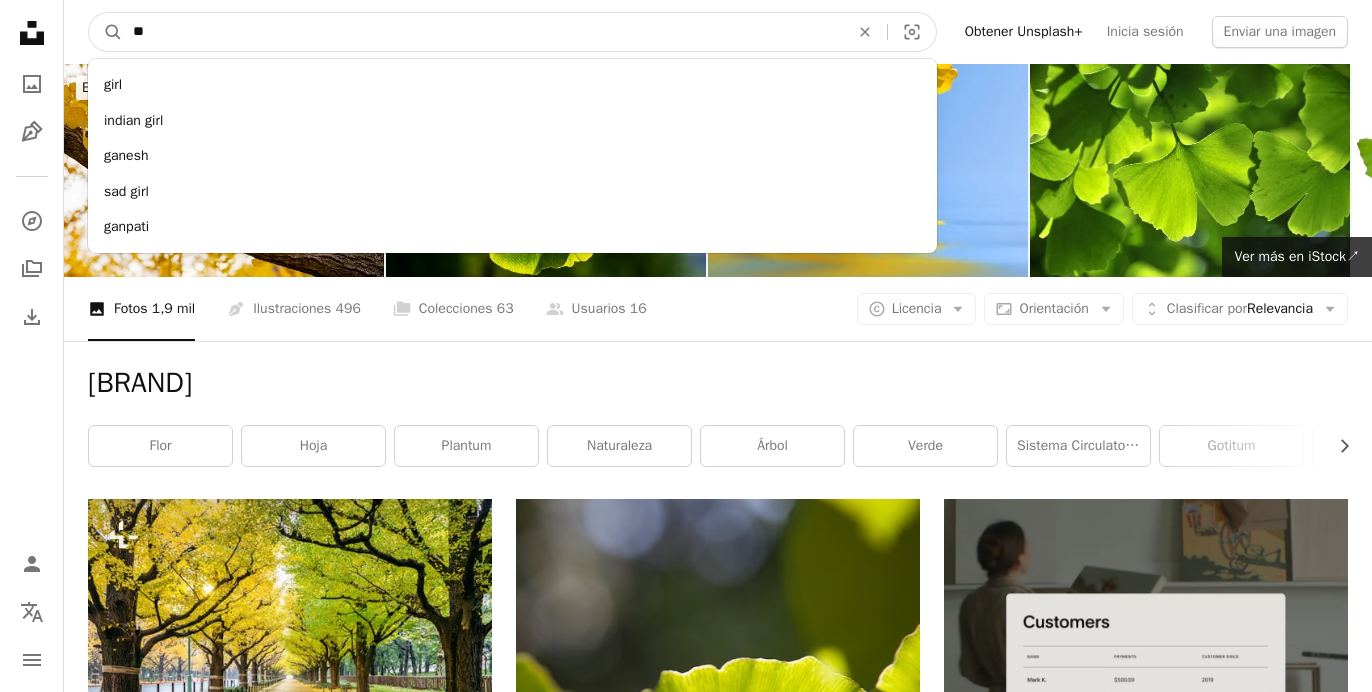 type on "*" 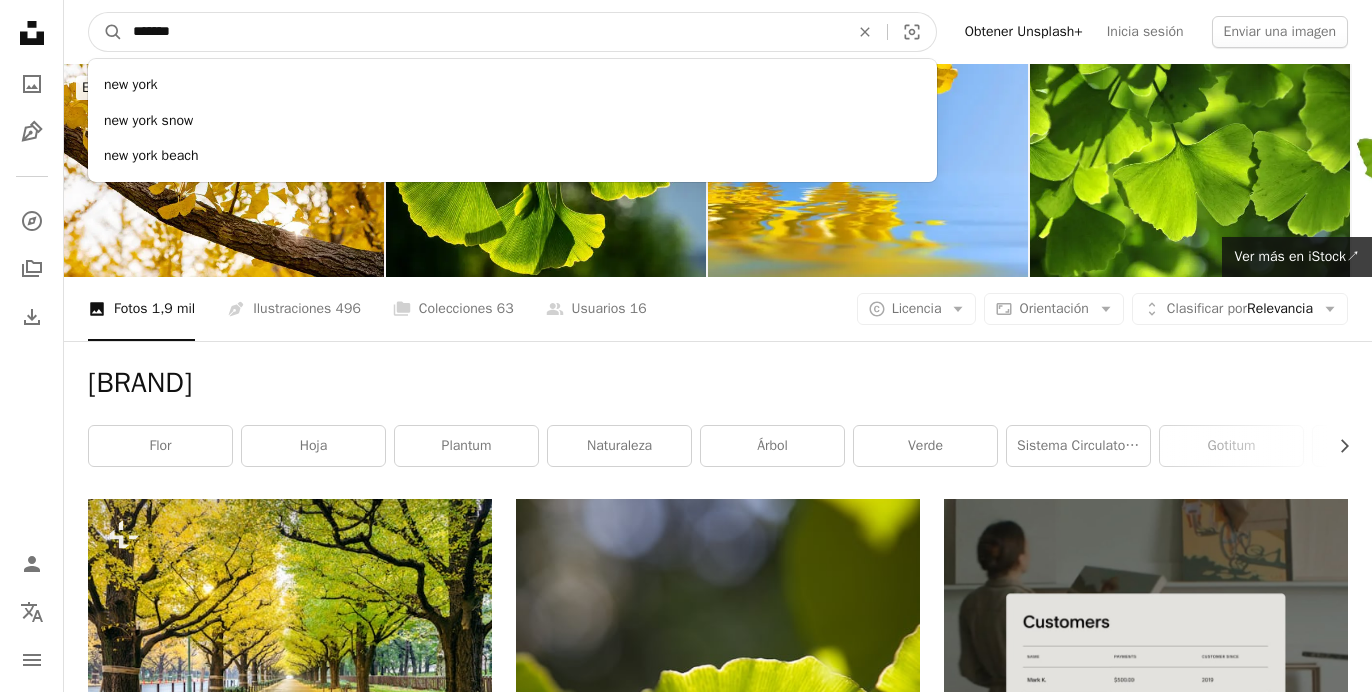 type on "********" 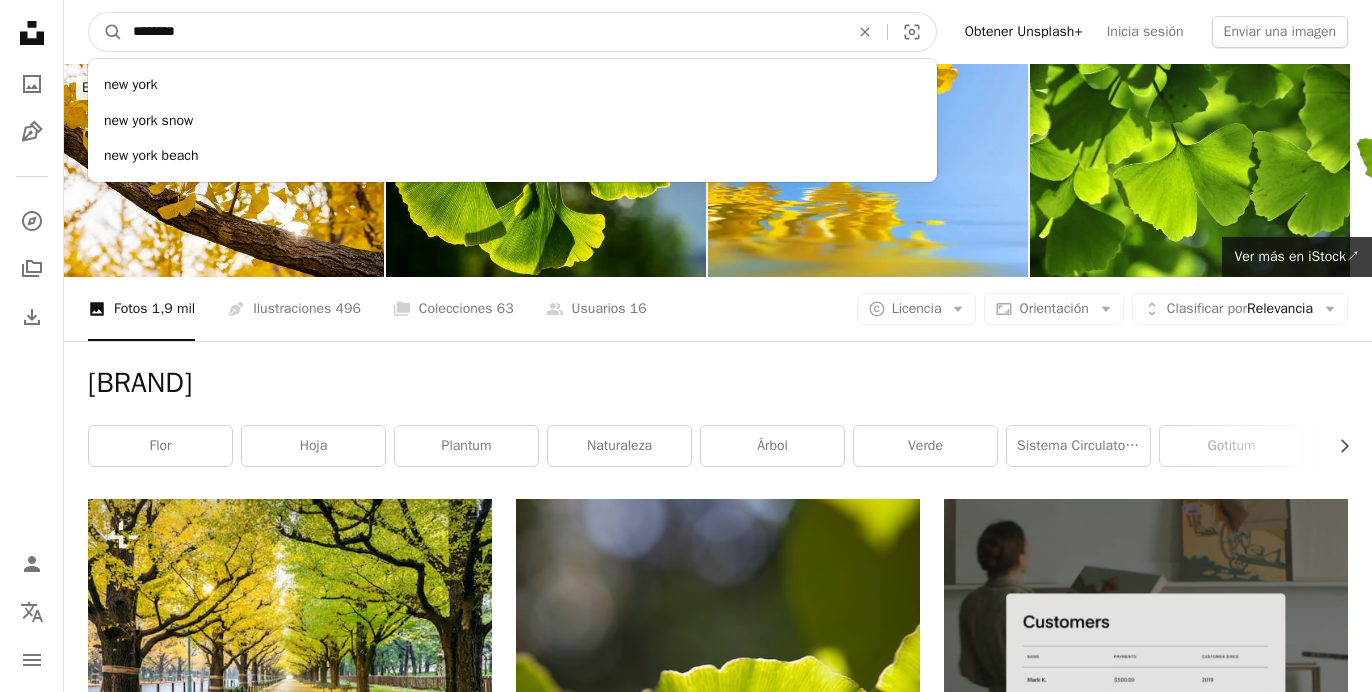 click on "A magnifying glass" at bounding box center (106, 32) 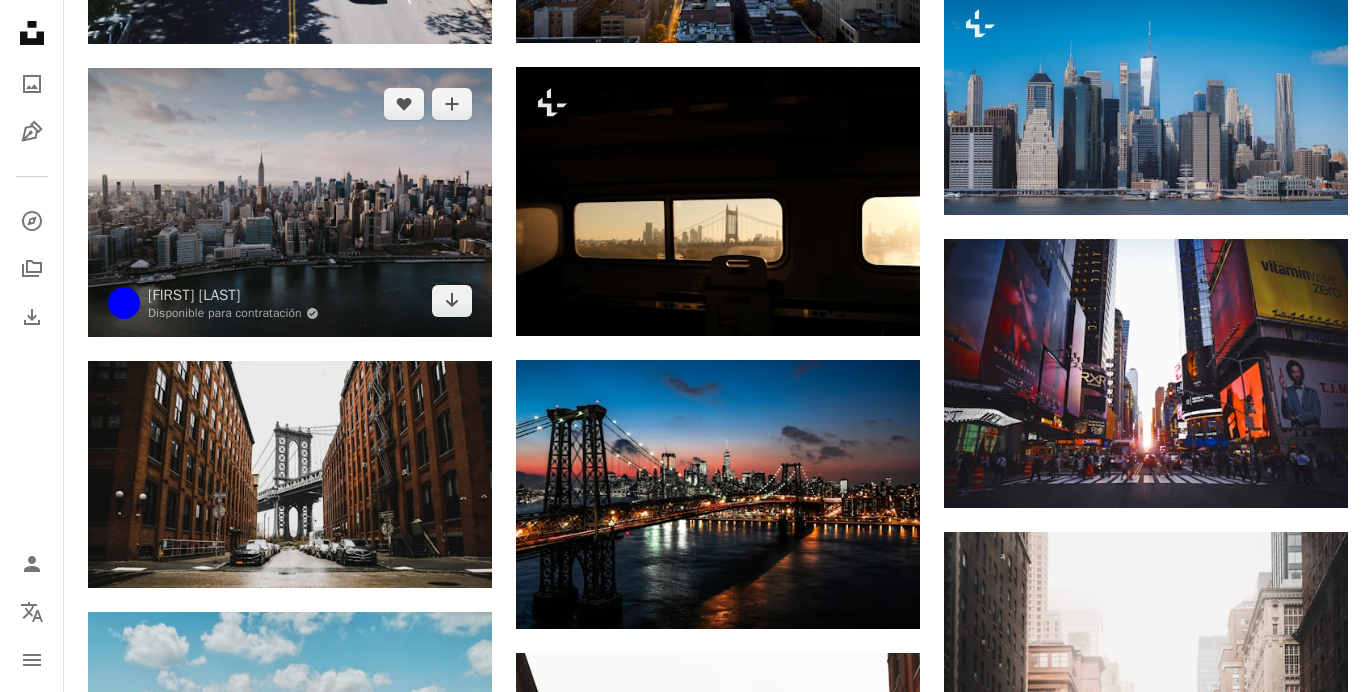 scroll, scrollTop: 0, scrollLeft: 0, axis: both 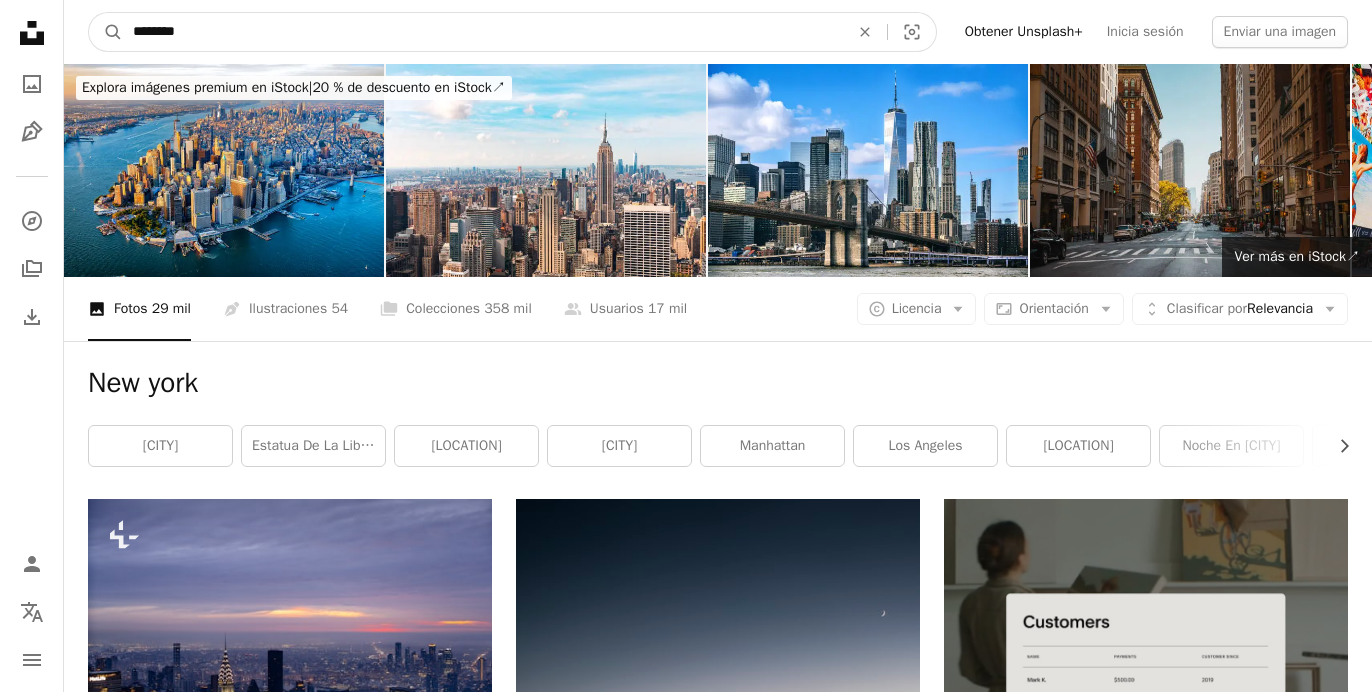 click on "********" at bounding box center [483, 32] 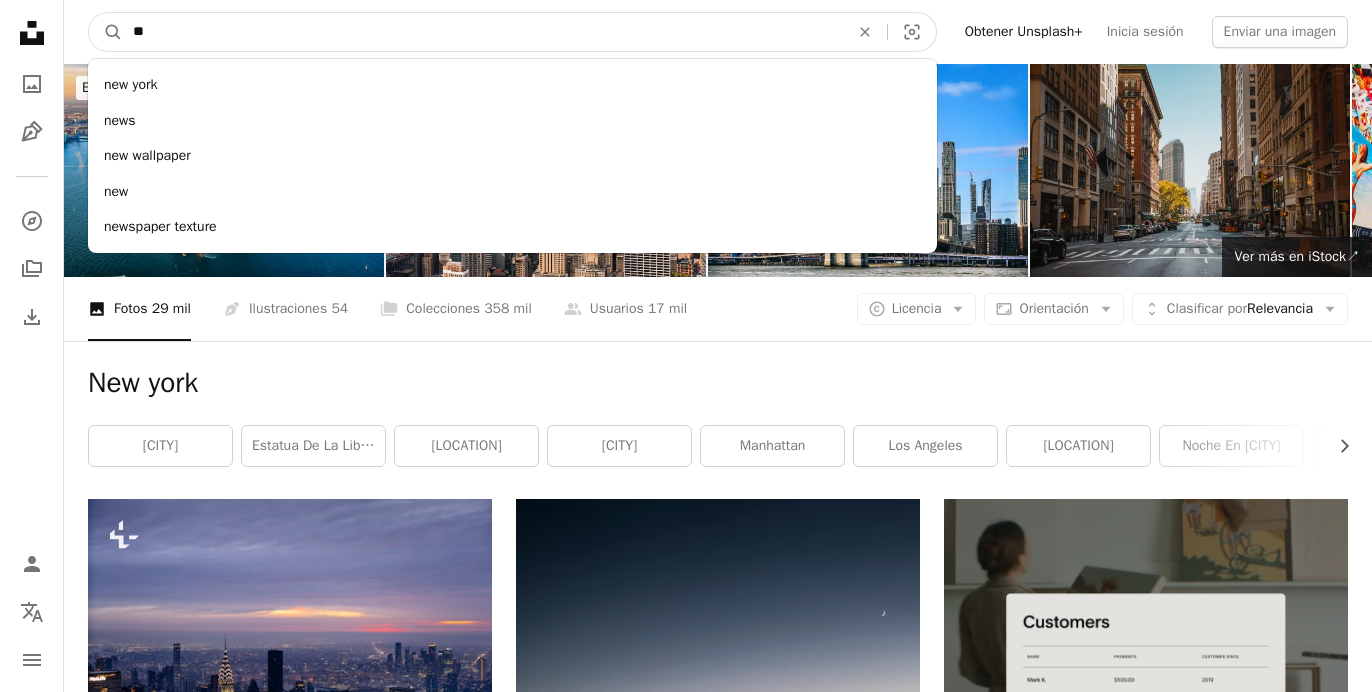 type on "*" 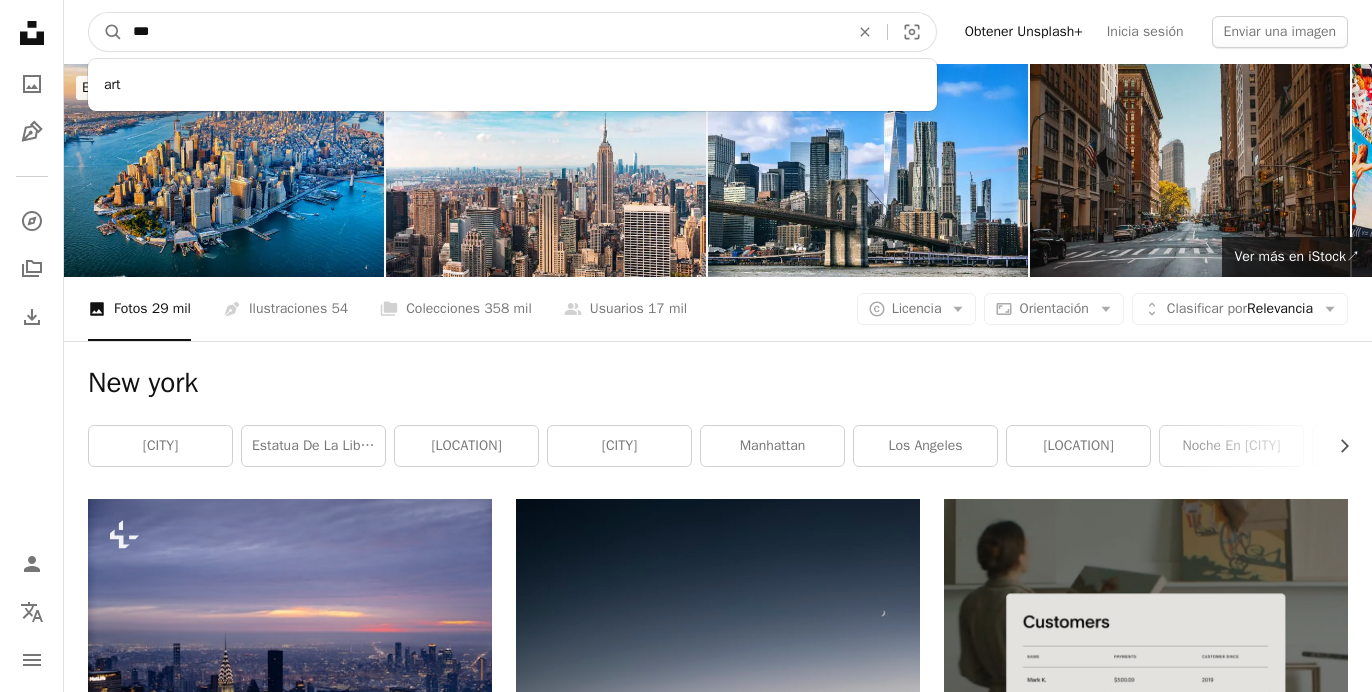 type on "***" 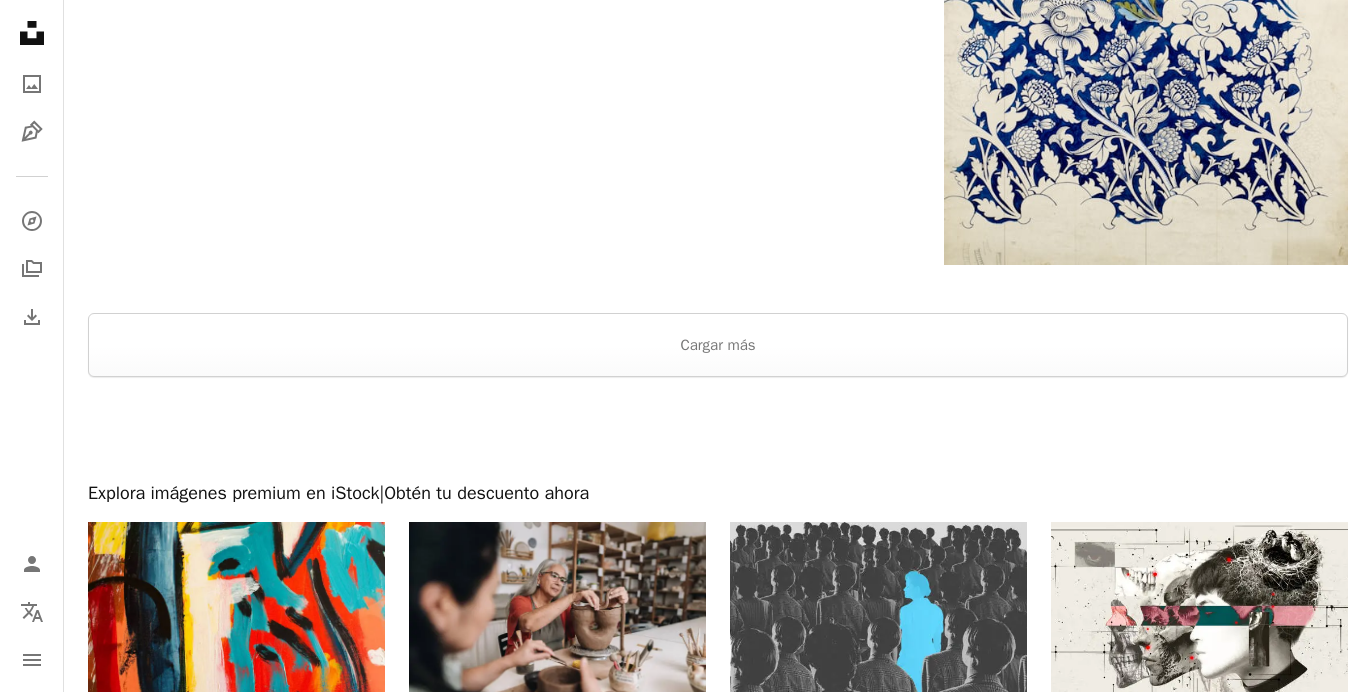 scroll, scrollTop: 4065, scrollLeft: 0, axis: vertical 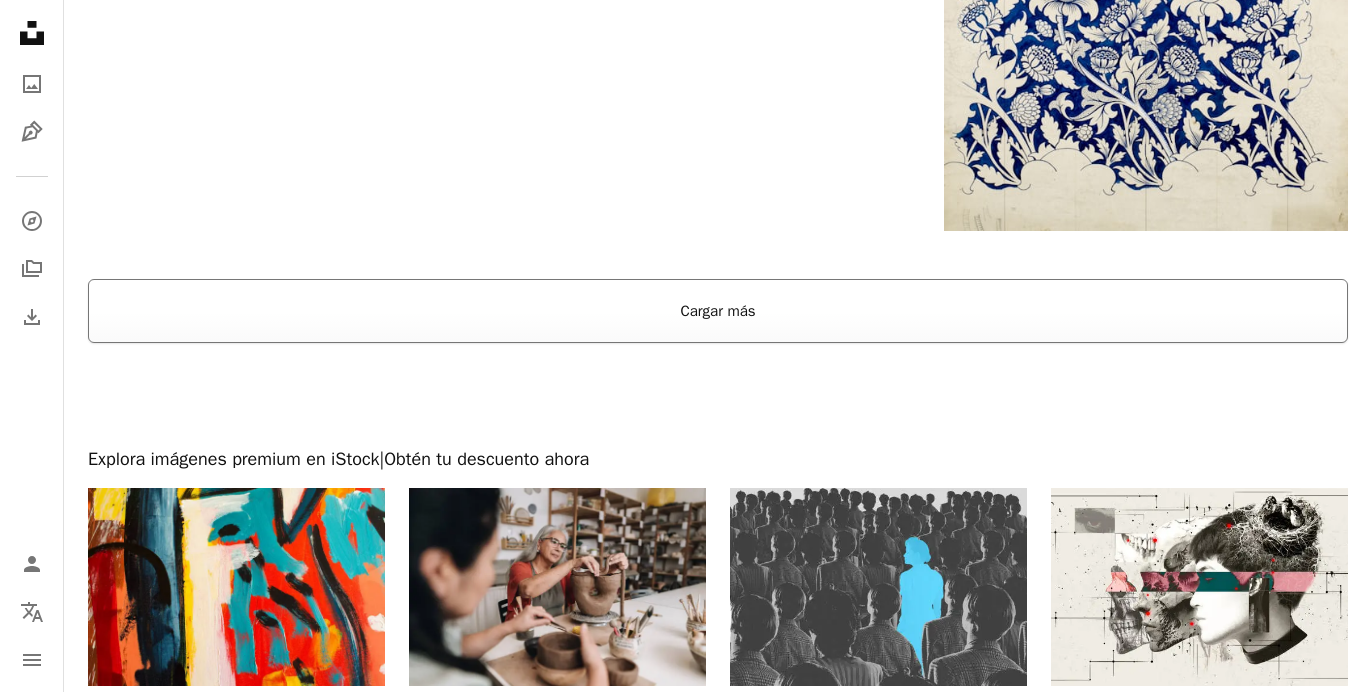 click on "Cargar más" at bounding box center [718, 311] 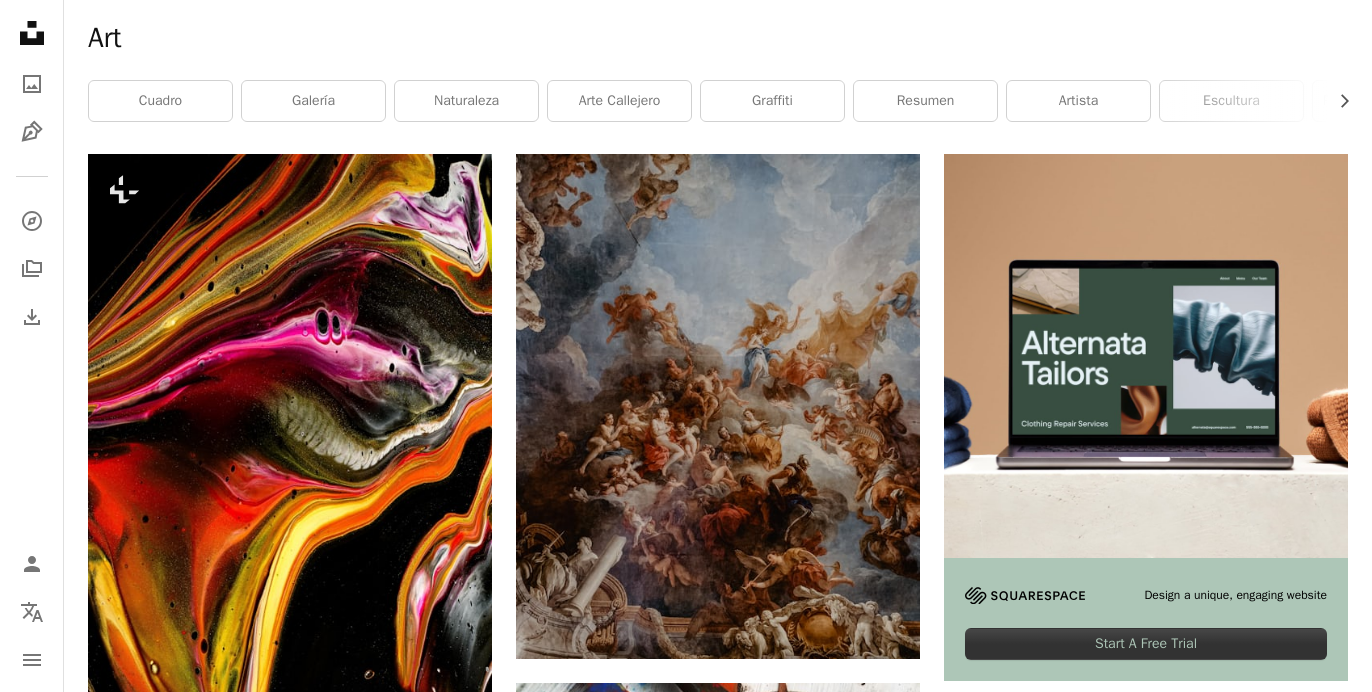 scroll, scrollTop: 0, scrollLeft: 0, axis: both 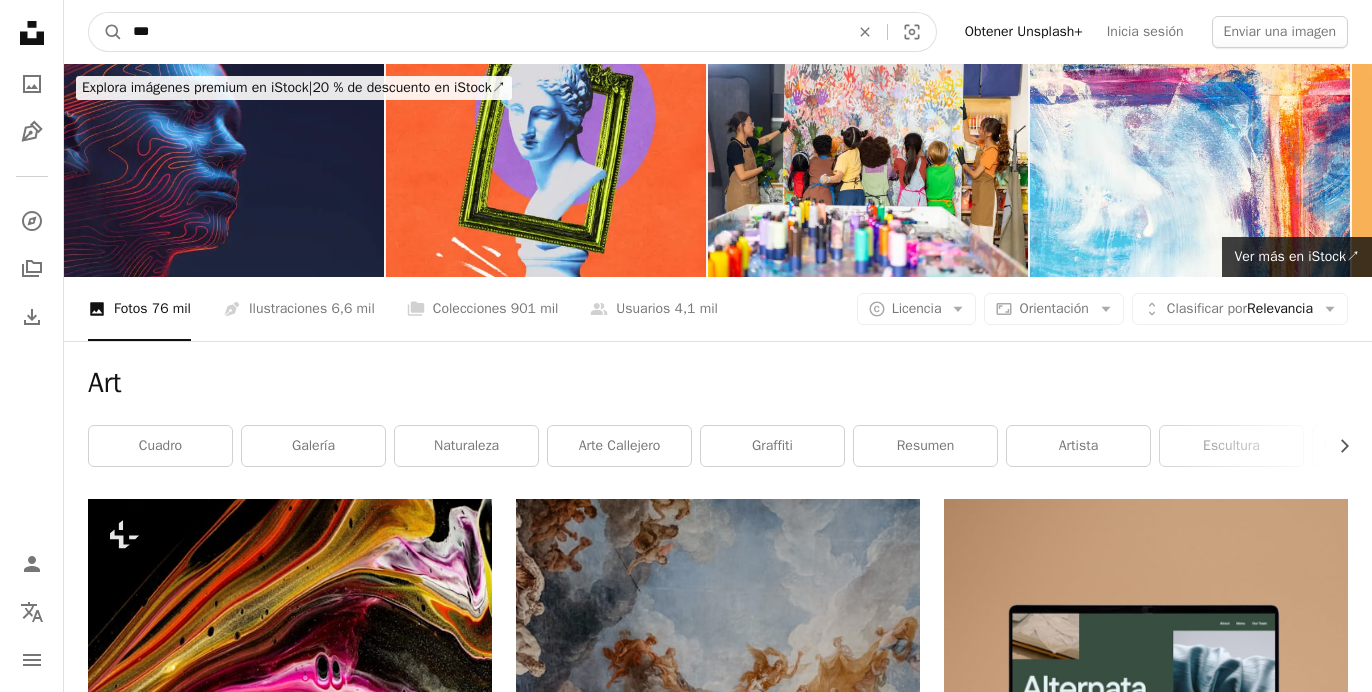 click on "***" at bounding box center [483, 32] 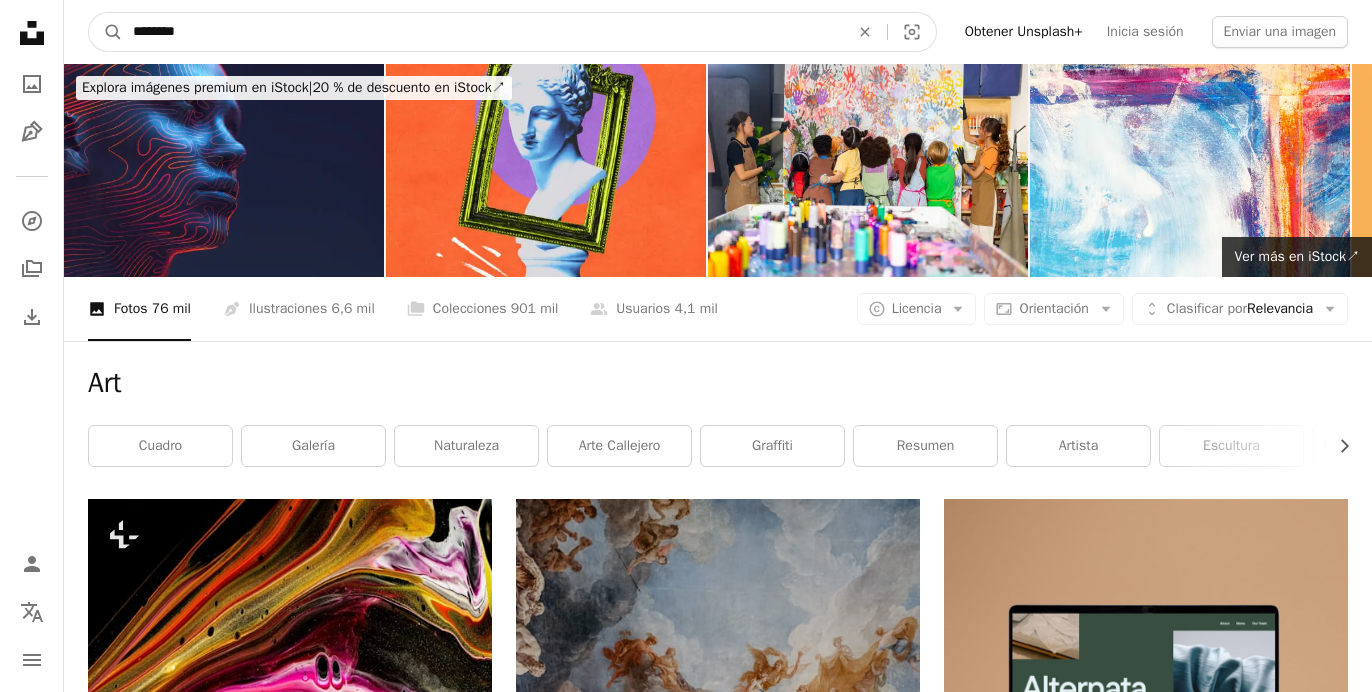 type on "********" 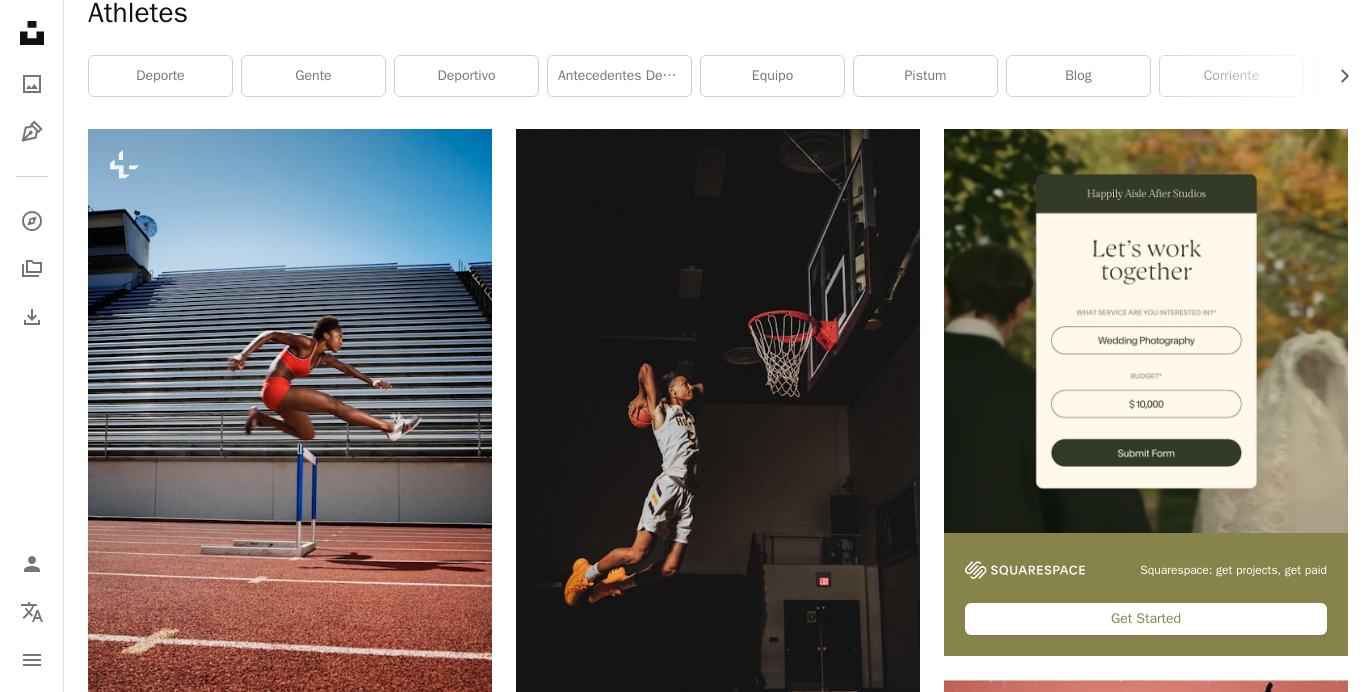 scroll, scrollTop: 0, scrollLeft: 0, axis: both 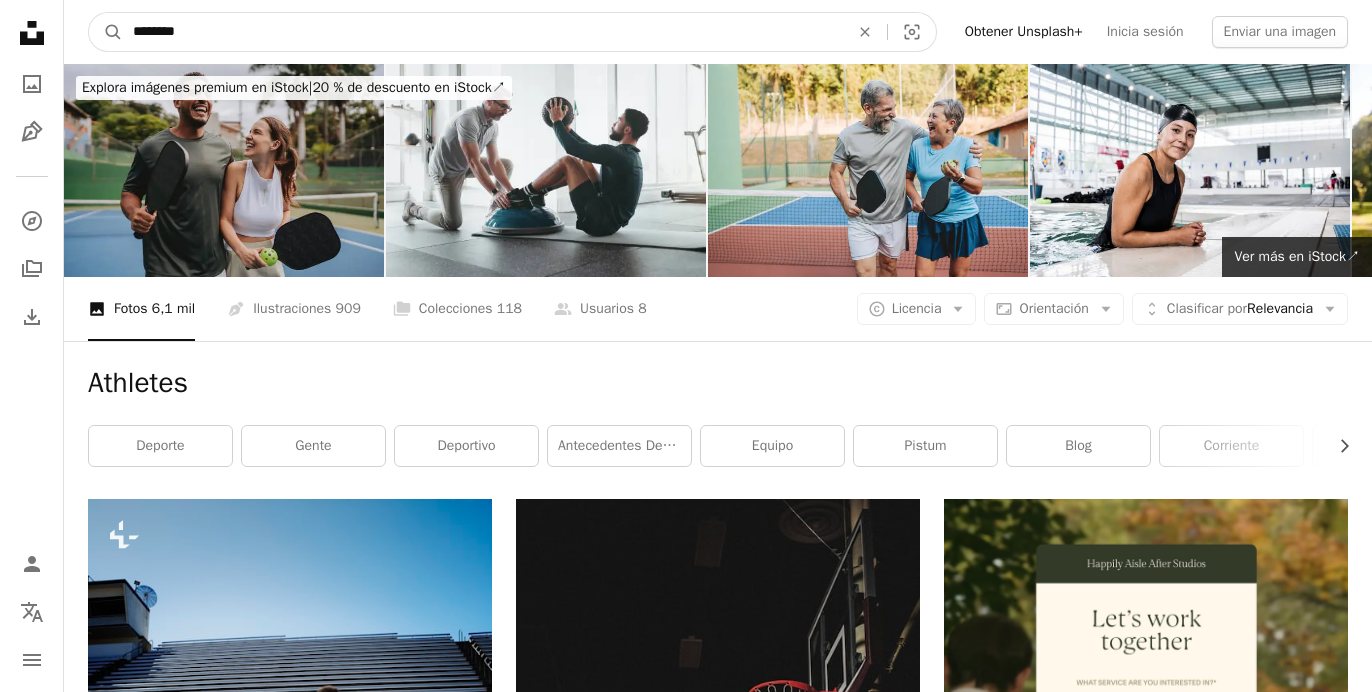 drag, startPoint x: 297, startPoint y: 30, endPoint x: 200, endPoint y: 22, distance: 97.32934 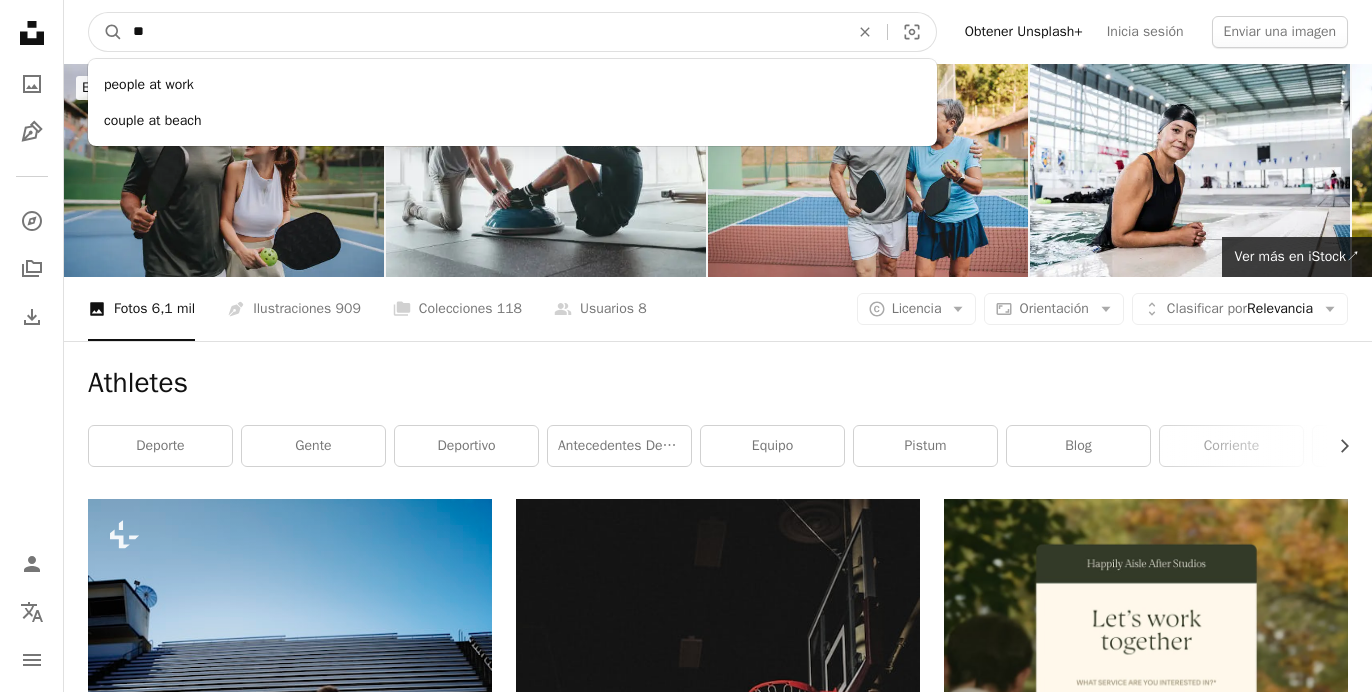 type on "*" 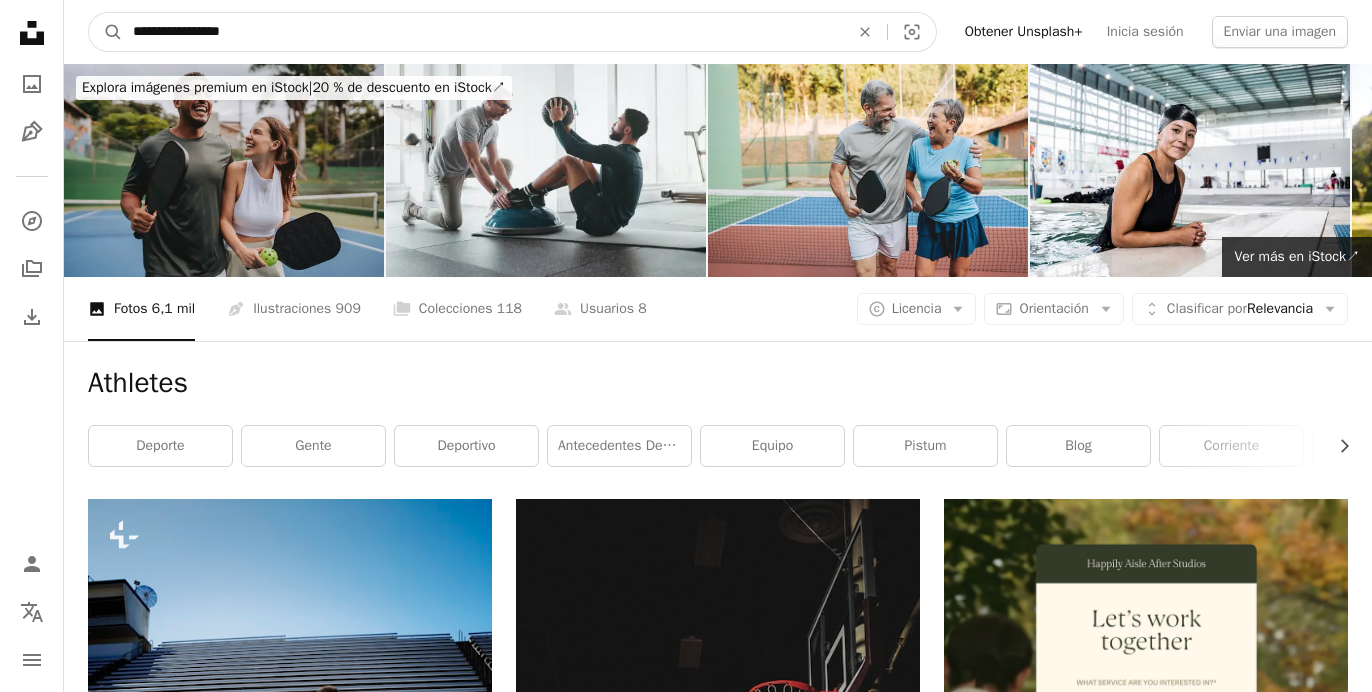 type on "**********" 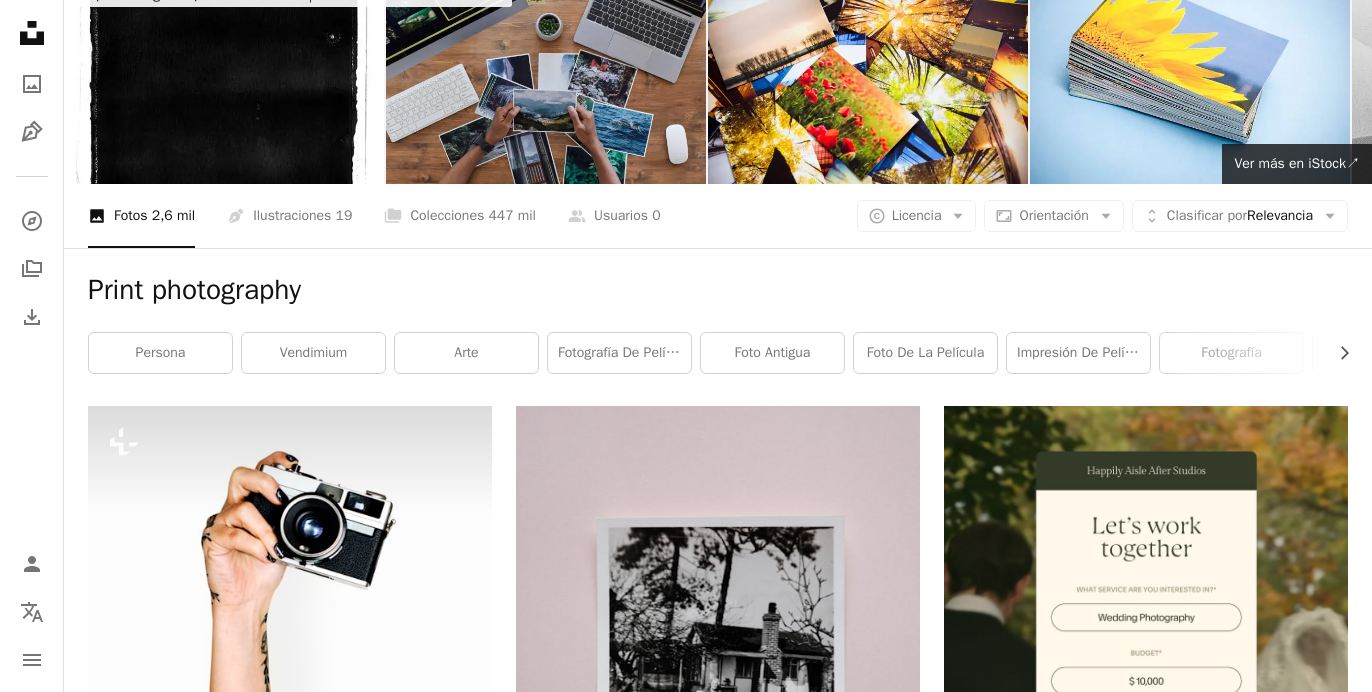 scroll, scrollTop: 0, scrollLeft: 0, axis: both 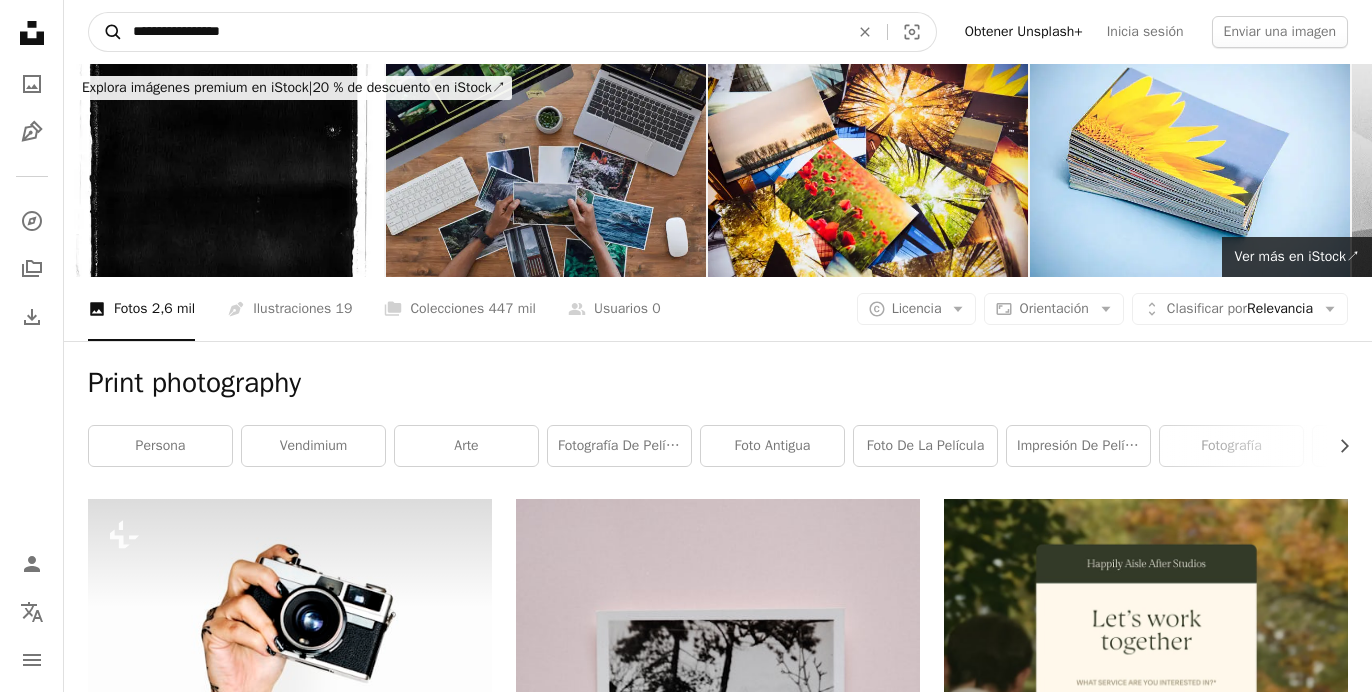 drag, startPoint x: 272, startPoint y: 26, endPoint x: 115, endPoint y: 15, distance: 157.38487 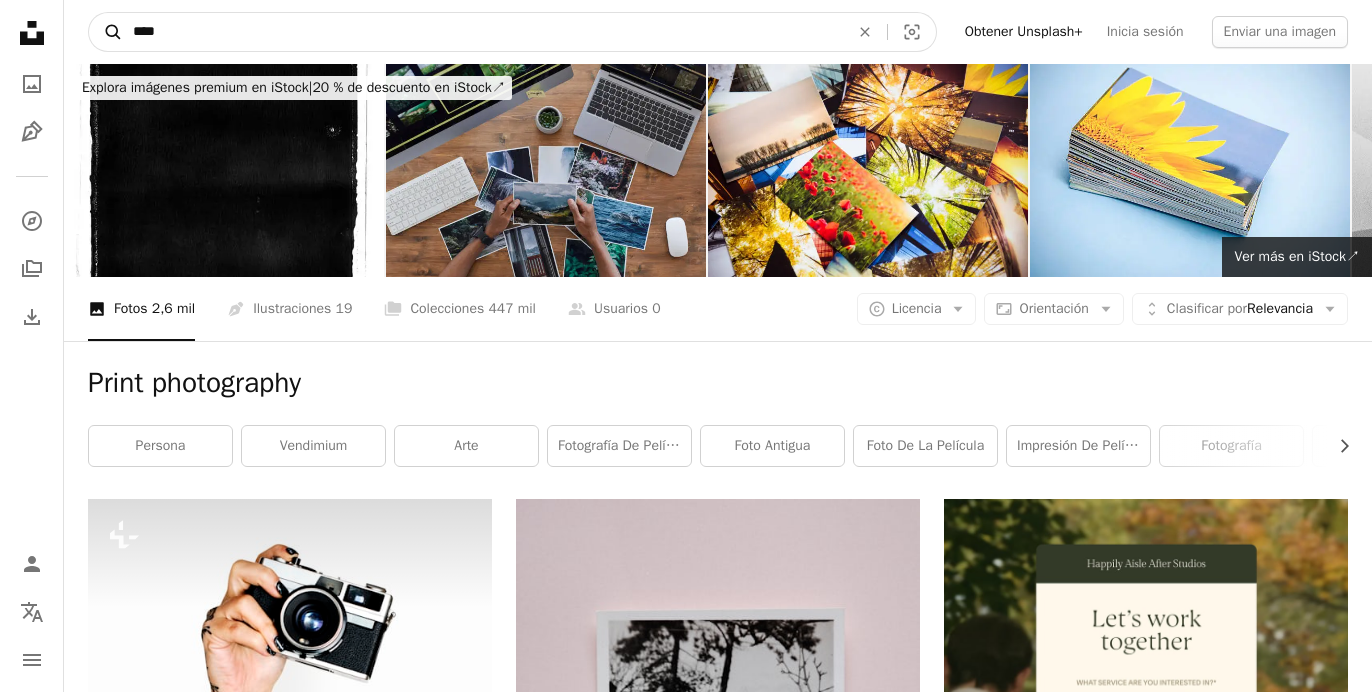 type on "****" 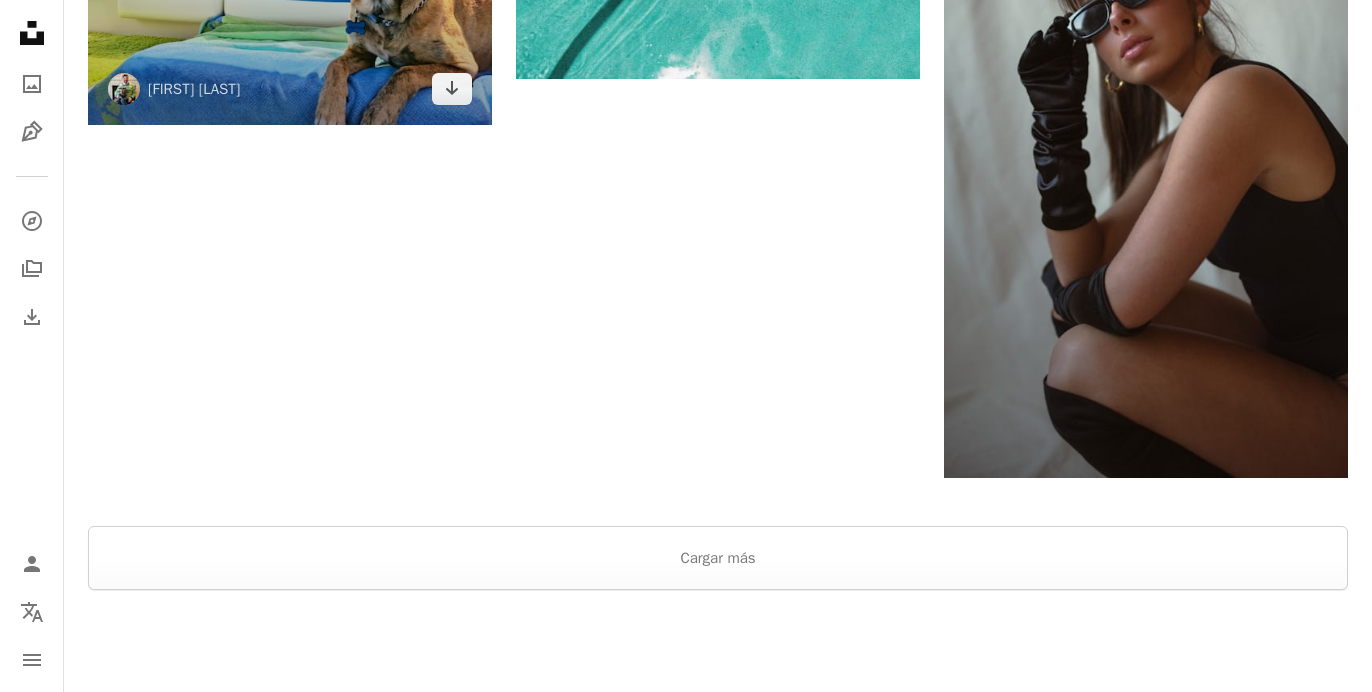 scroll, scrollTop: 3338, scrollLeft: 0, axis: vertical 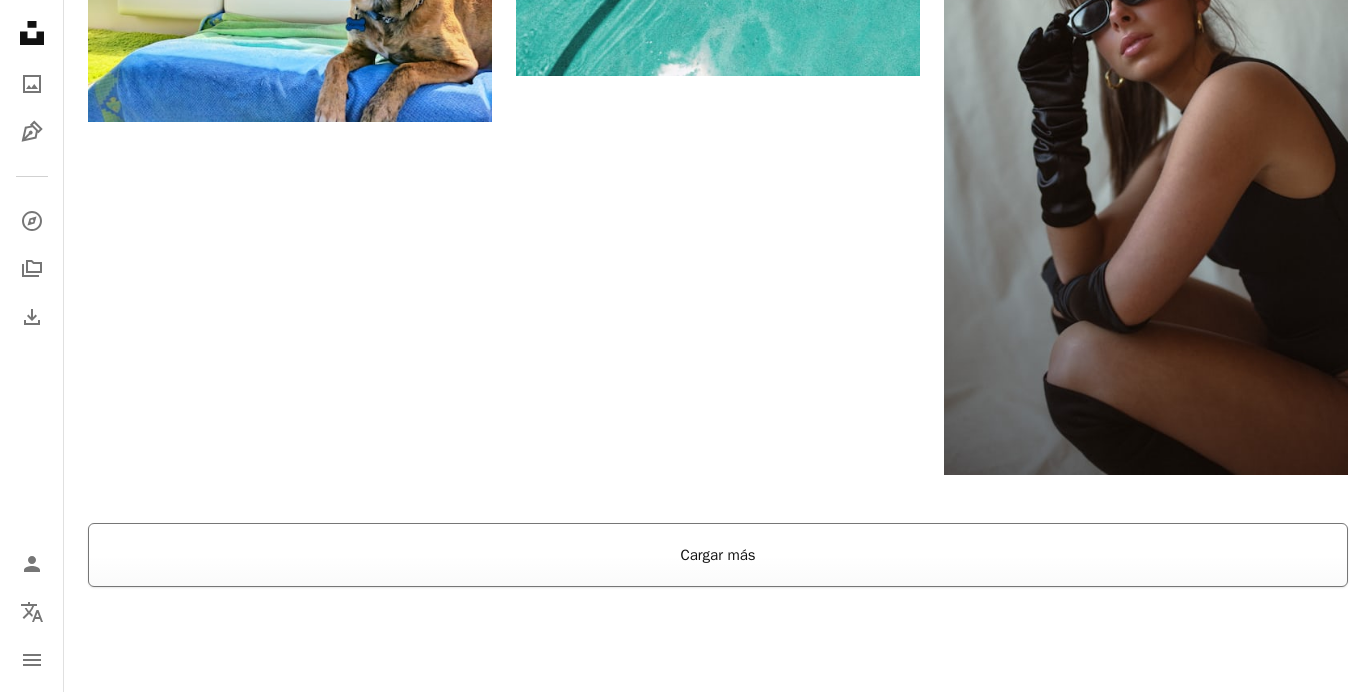 click on "Cargar más" at bounding box center [718, 555] 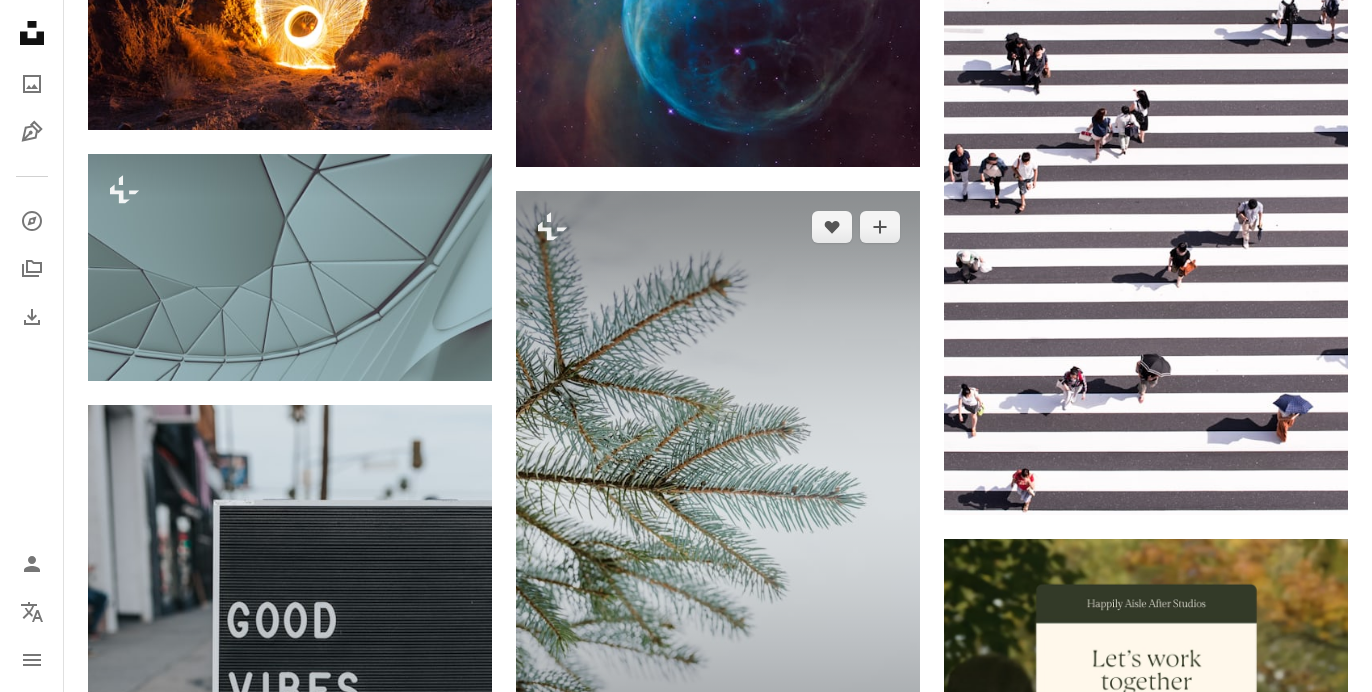 scroll, scrollTop: 9319, scrollLeft: 0, axis: vertical 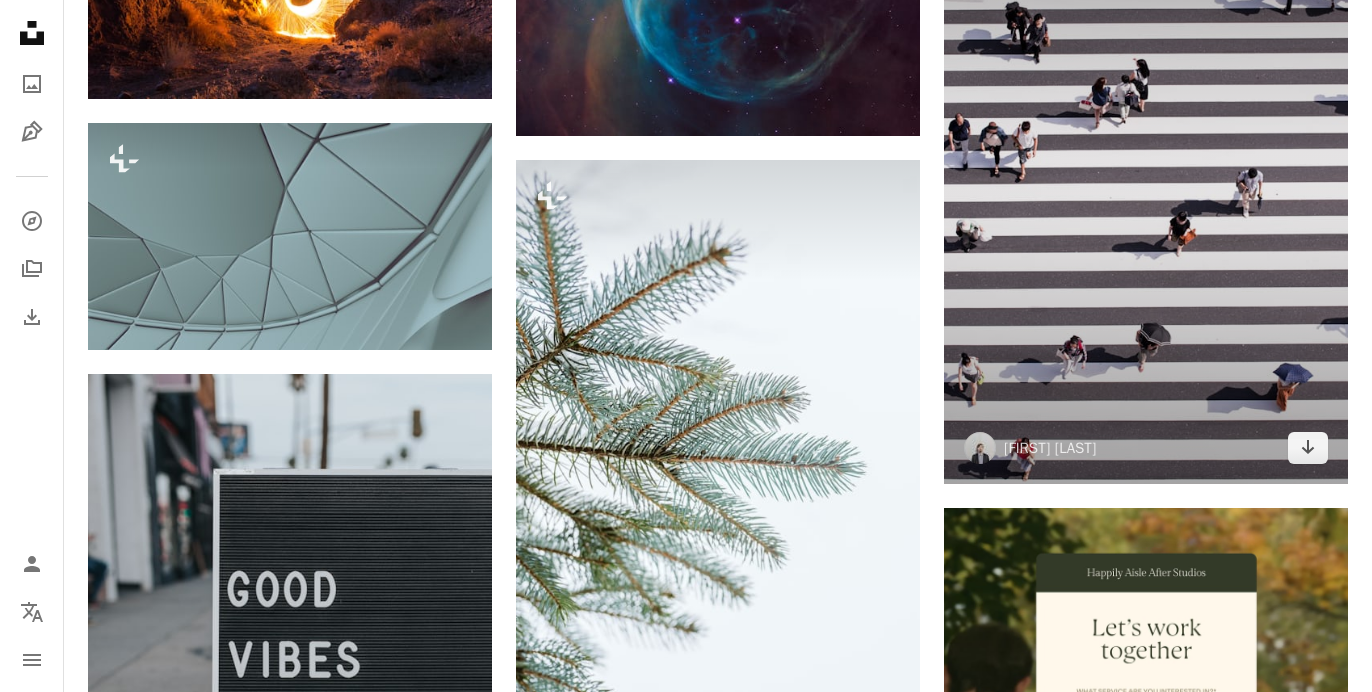 click at bounding box center [1146, 181] 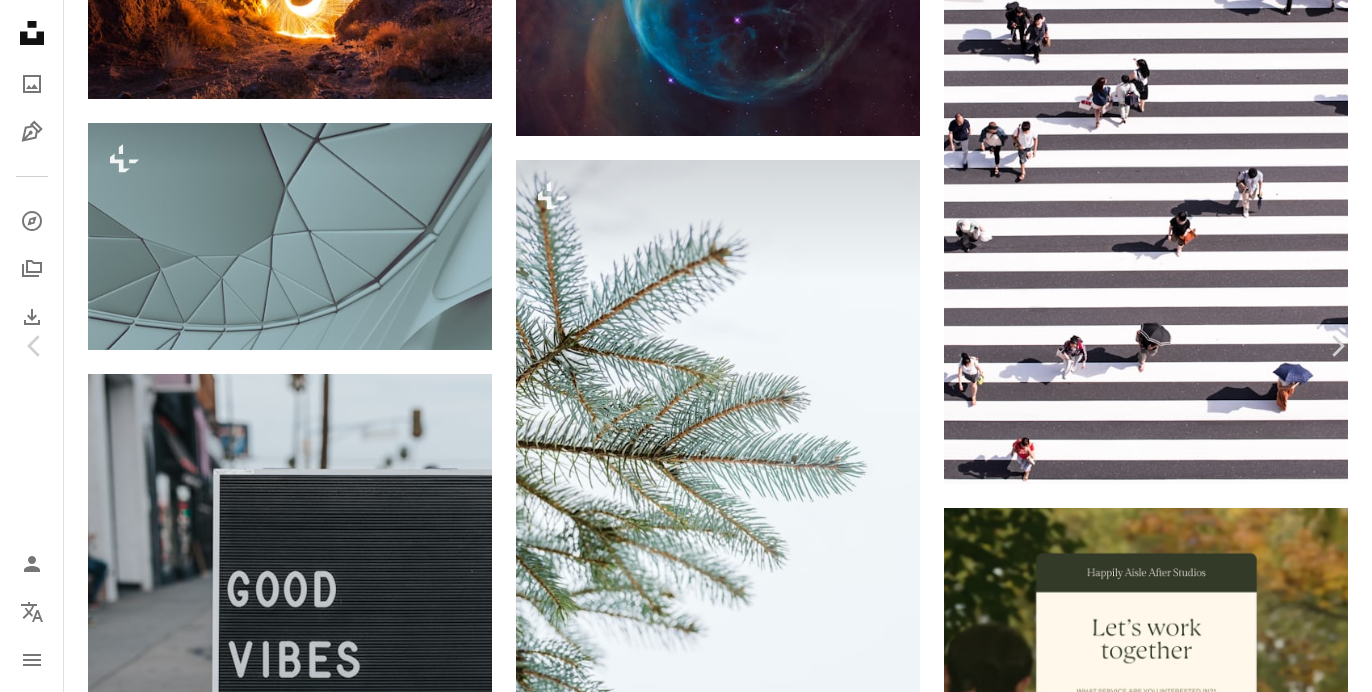 scroll, scrollTop: 115, scrollLeft: 0, axis: vertical 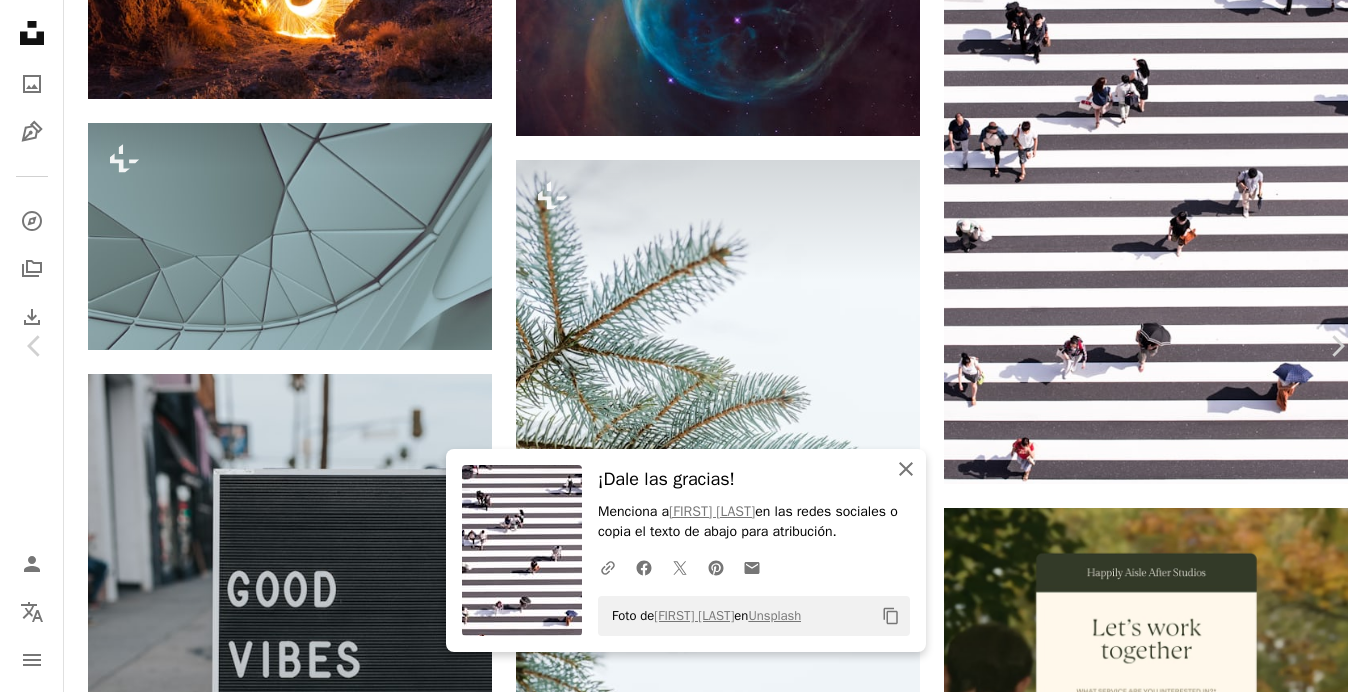click on "An X shape" 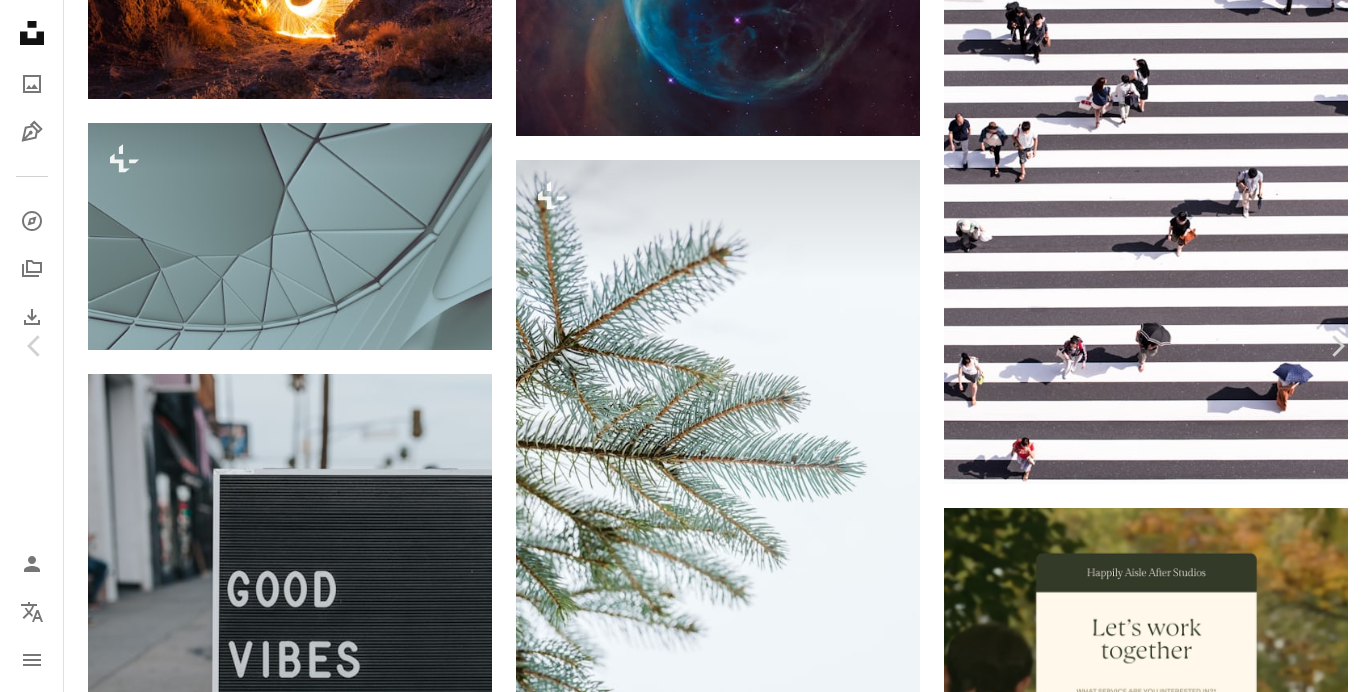 scroll, scrollTop: 1350, scrollLeft: 0, axis: vertical 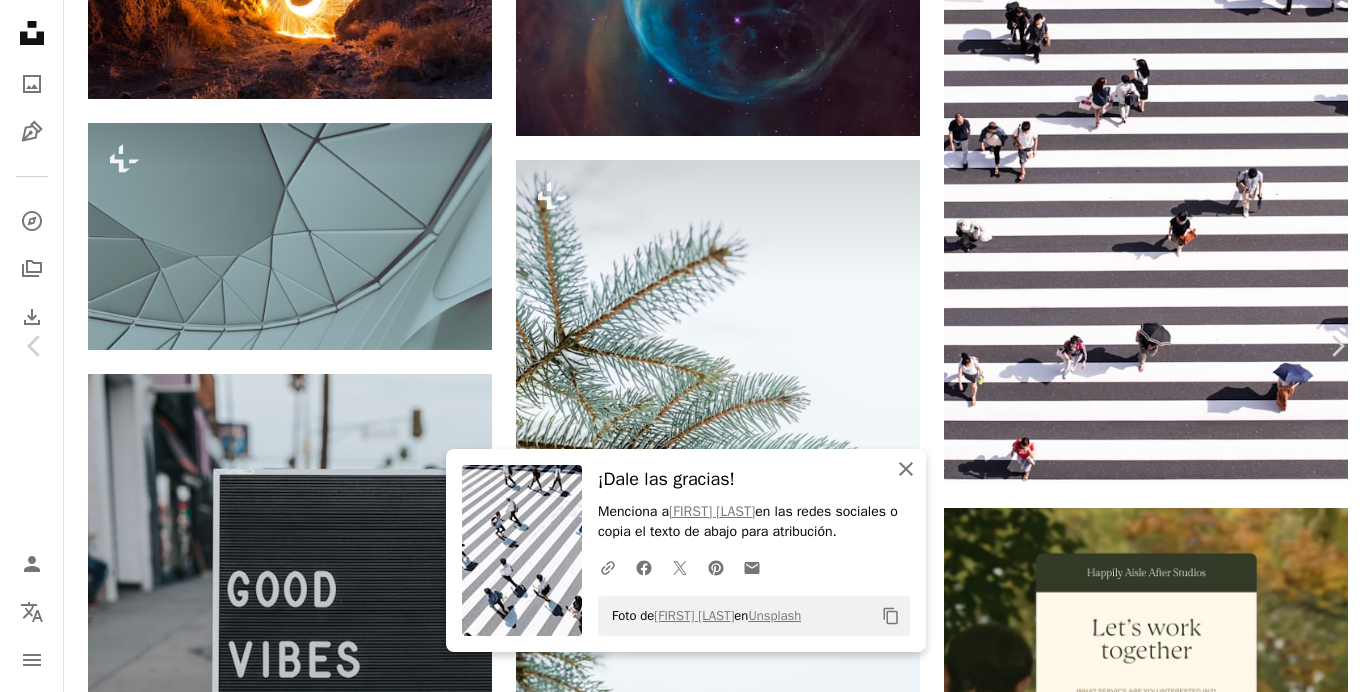 click on "An X shape" 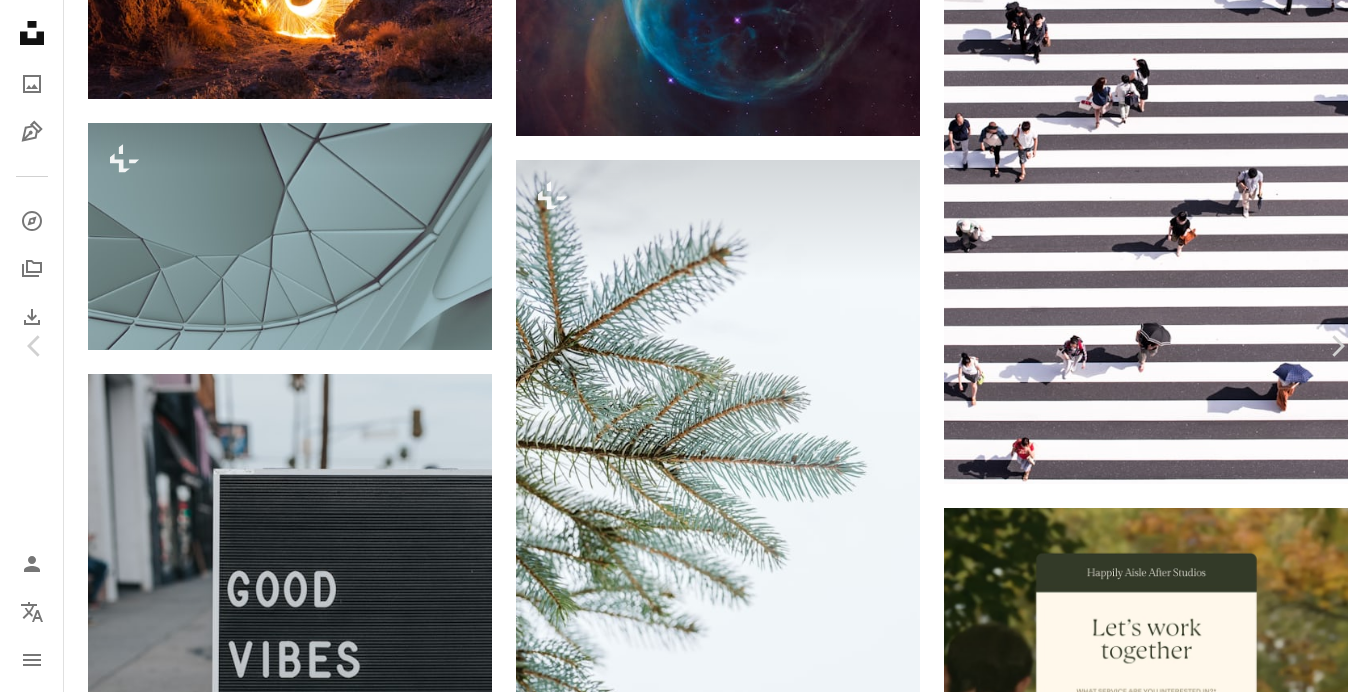 scroll, scrollTop: 8043, scrollLeft: 0, axis: vertical 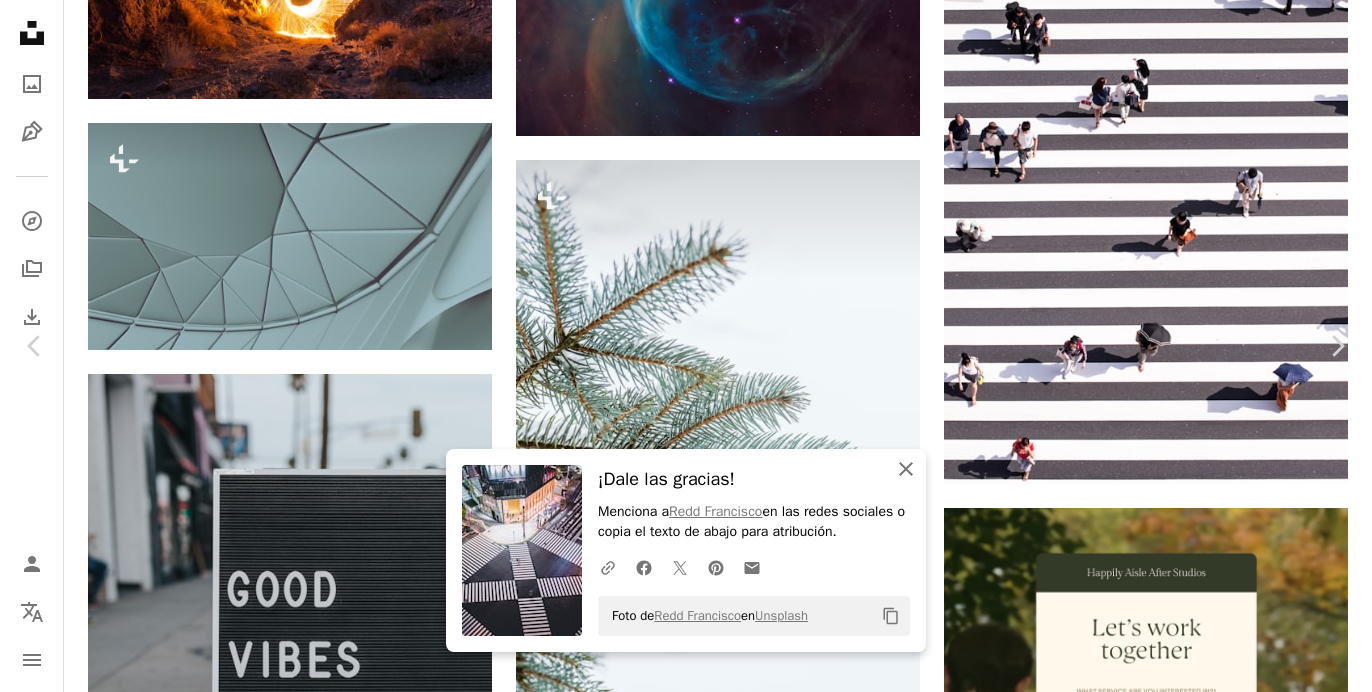 click on "An X shape" 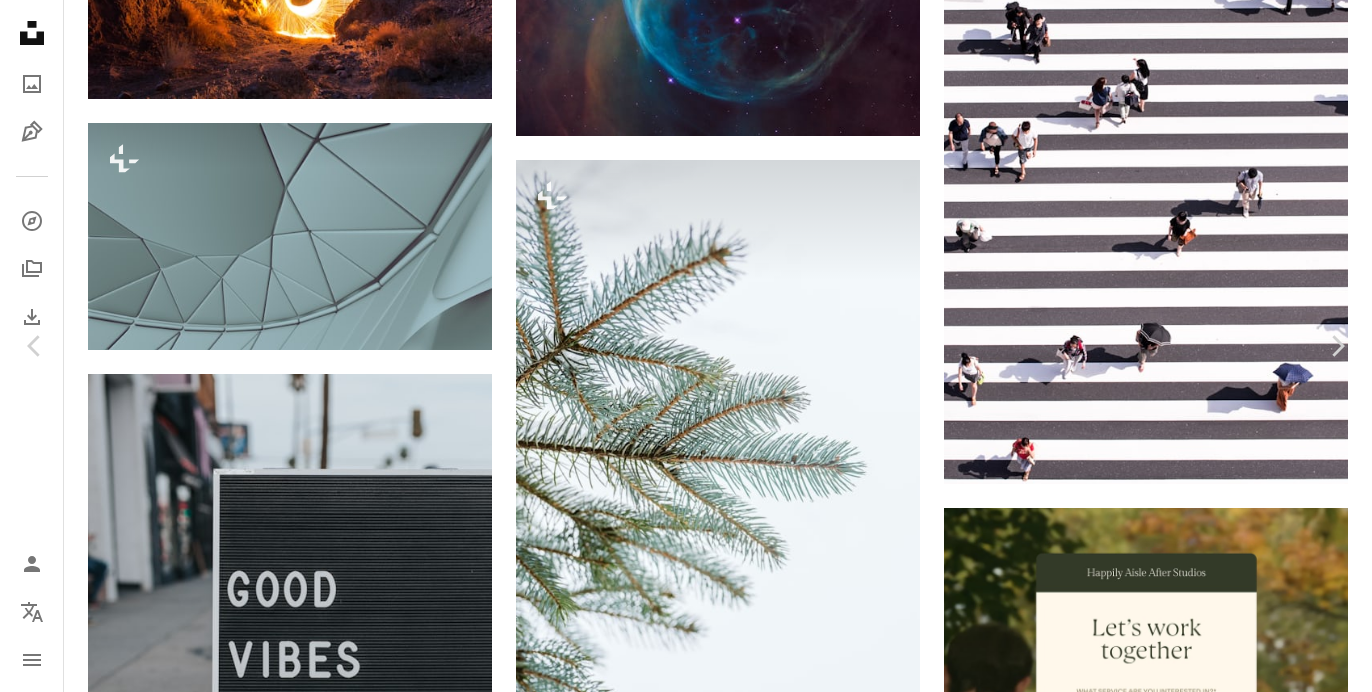 scroll, scrollTop: 11835, scrollLeft: 0, axis: vertical 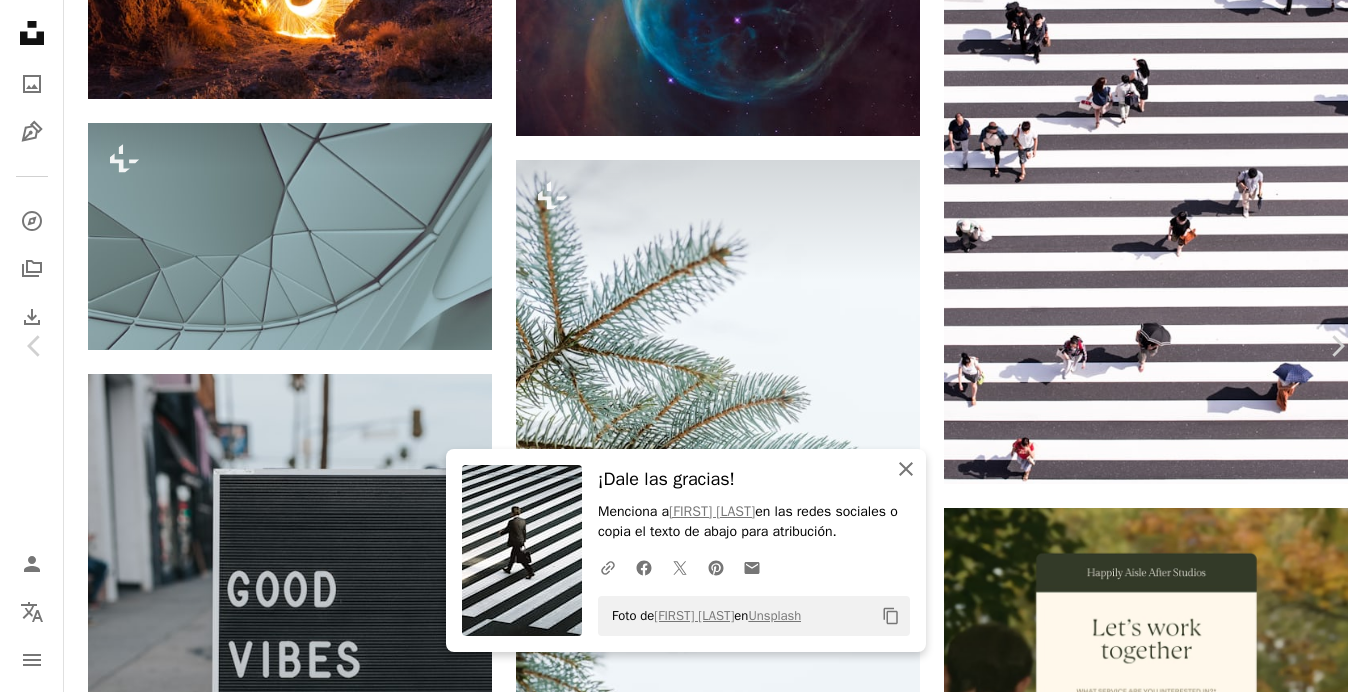 click on "An X shape" 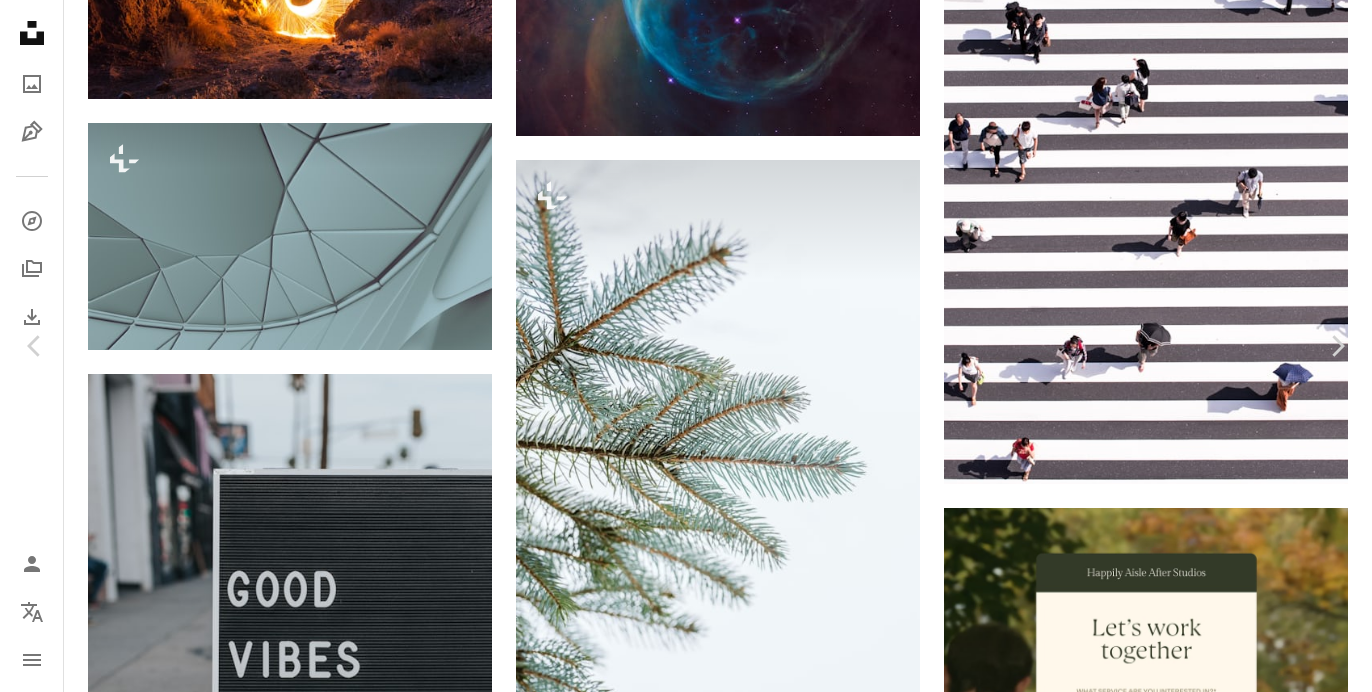 scroll, scrollTop: 0, scrollLeft: 0, axis: both 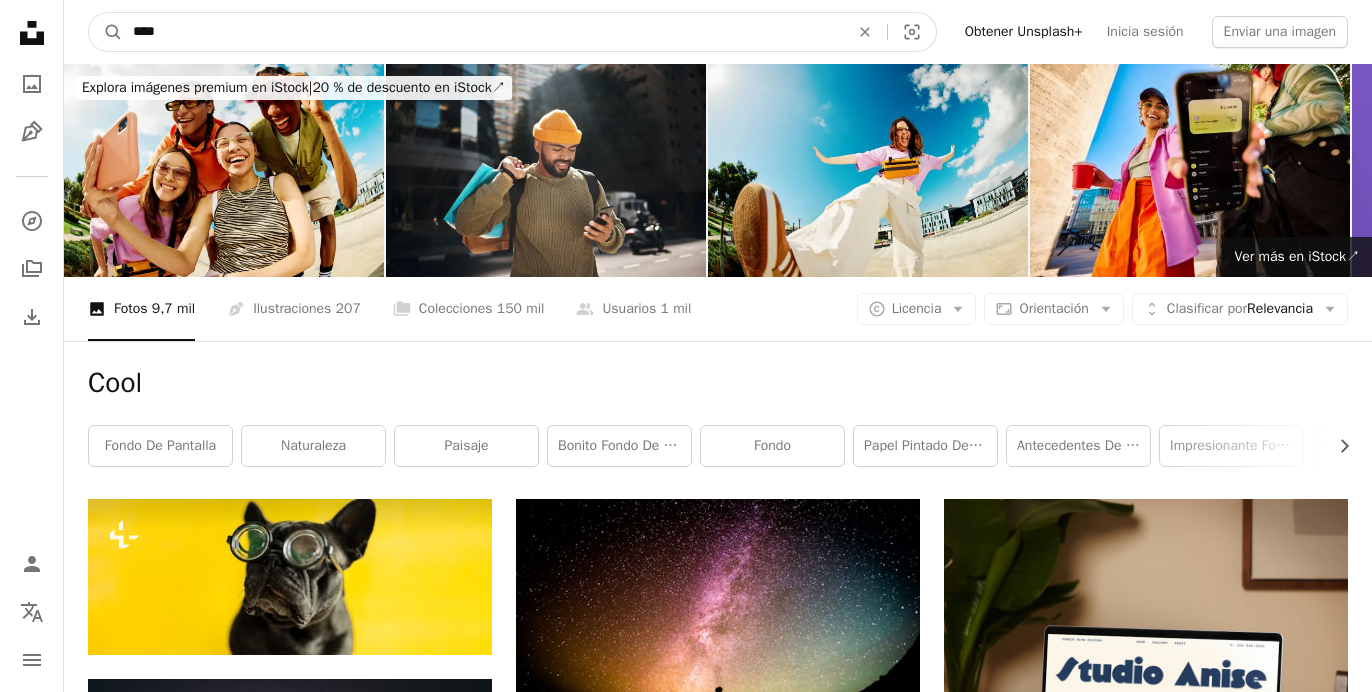 click on "****" at bounding box center (483, 32) 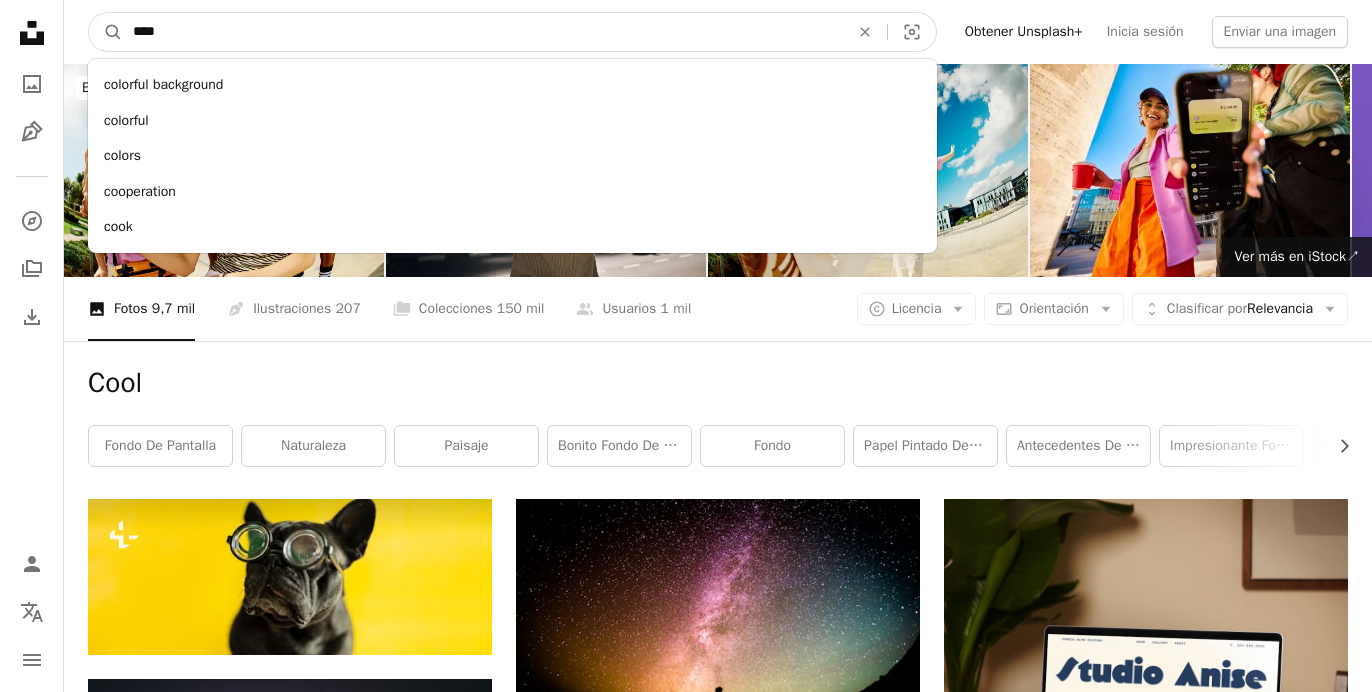 click on "****" at bounding box center (483, 32) 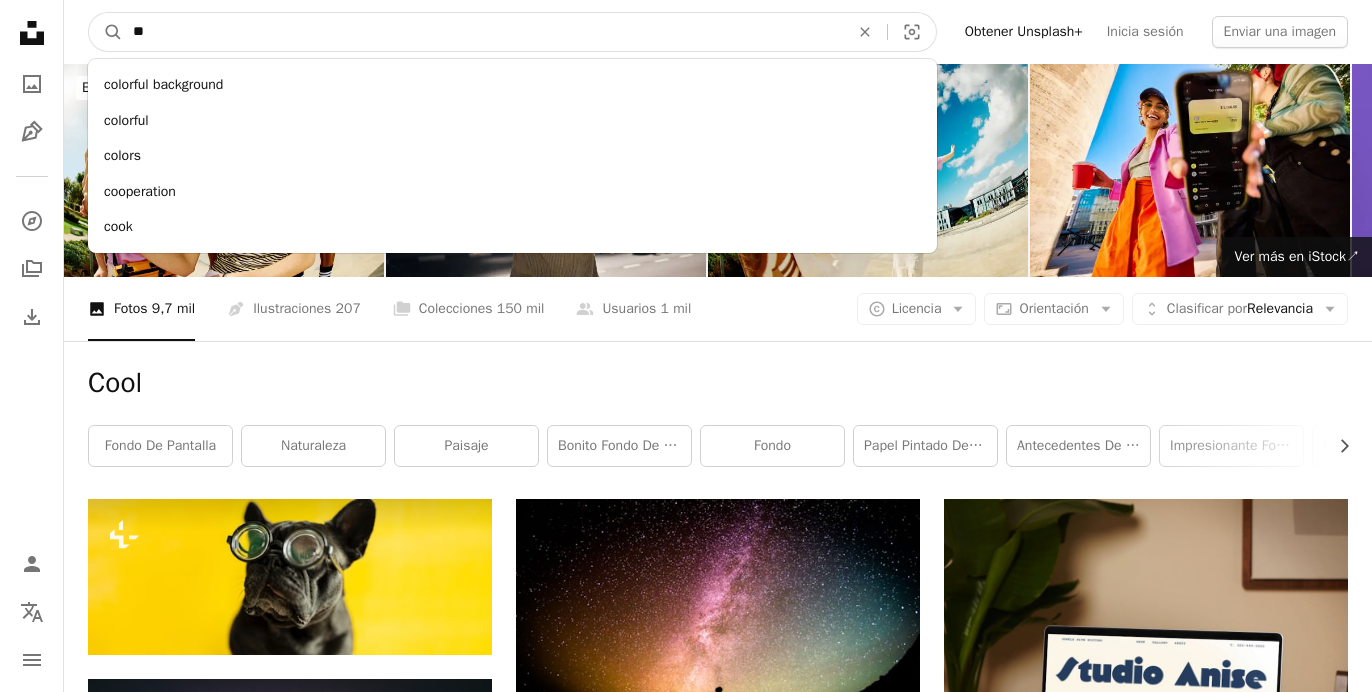 type on "*" 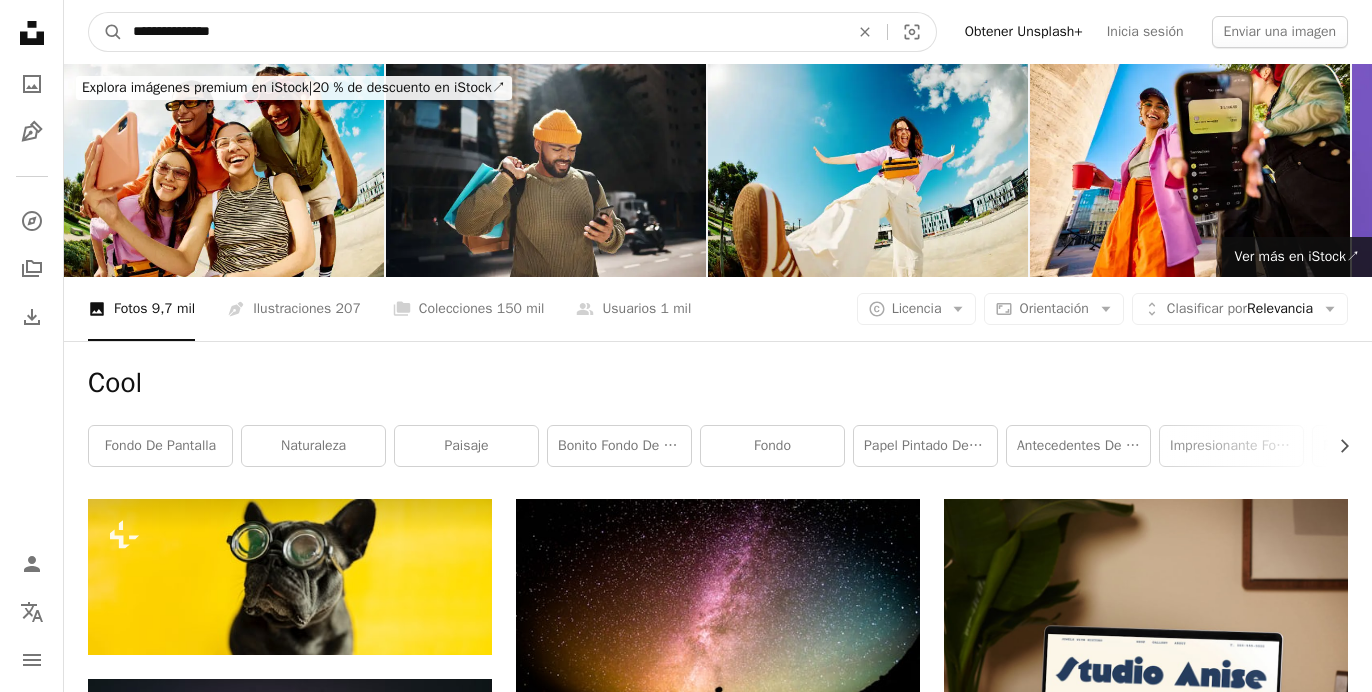 type on "**********" 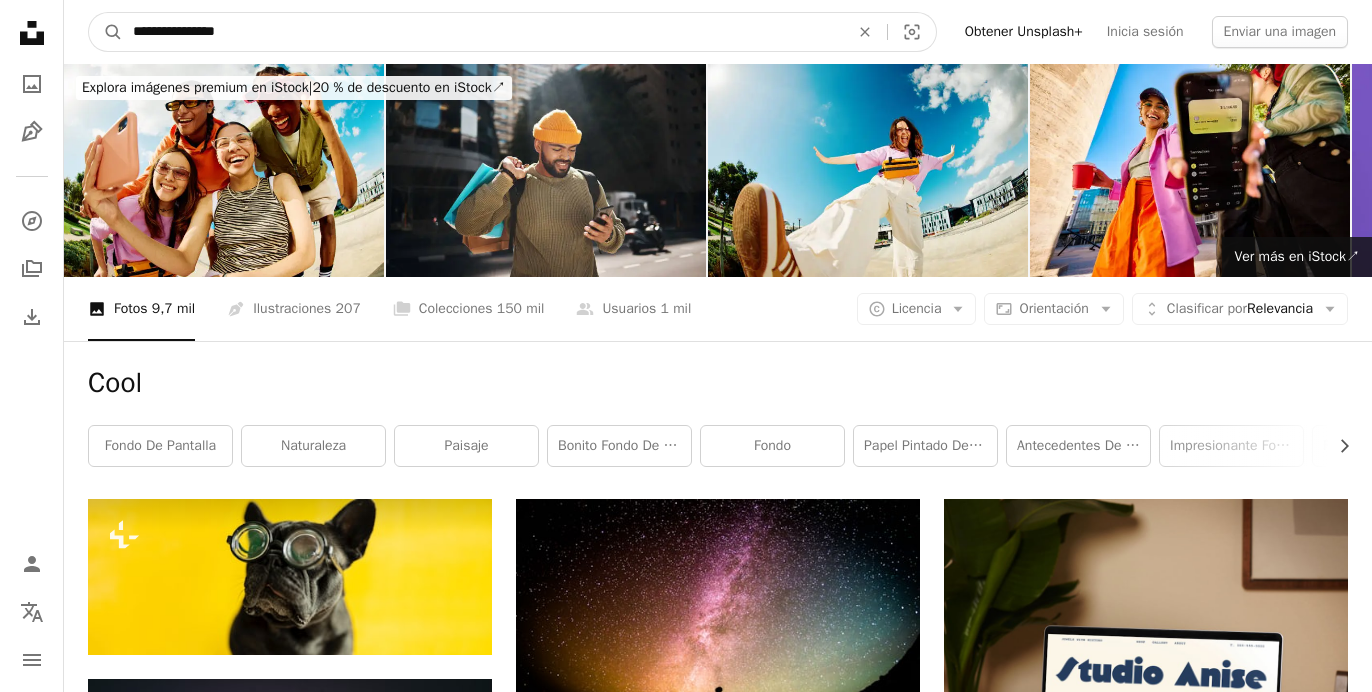 click on "A magnifying glass" at bounding box center [106, 32] 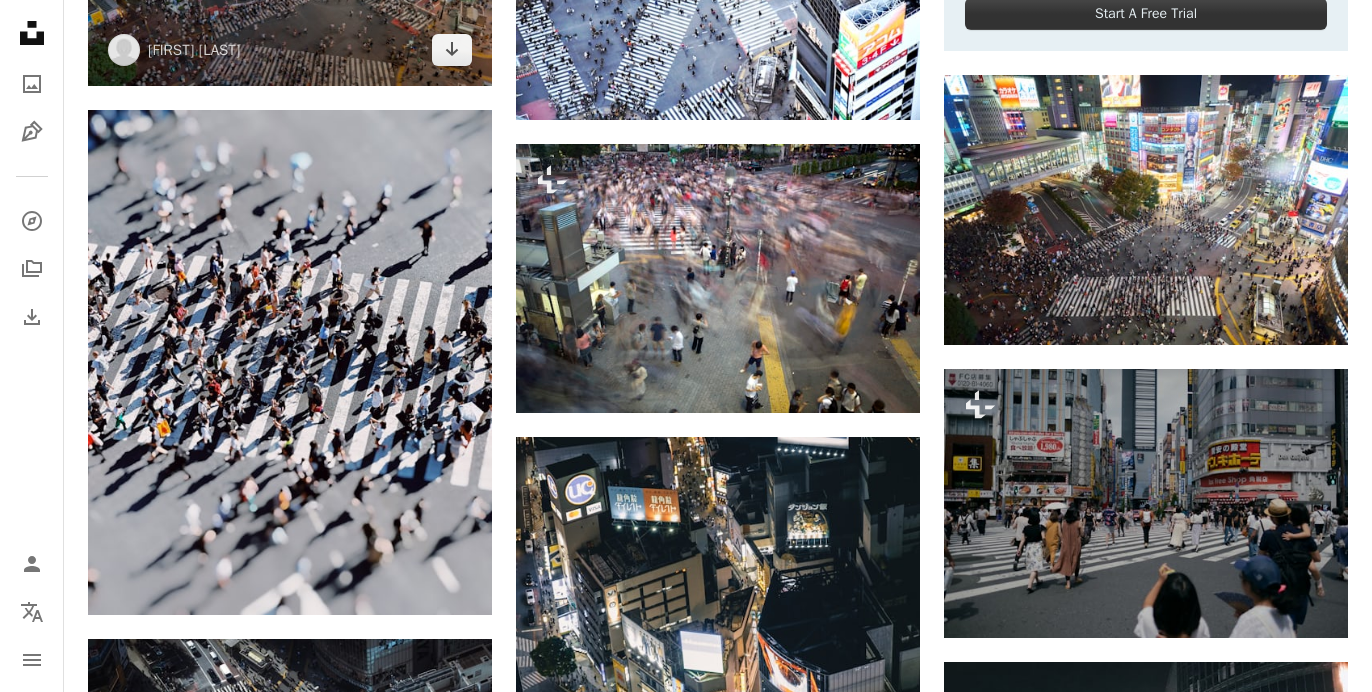 scroll, scrollTop: 981, scrollLeft: 0, axis: vertical 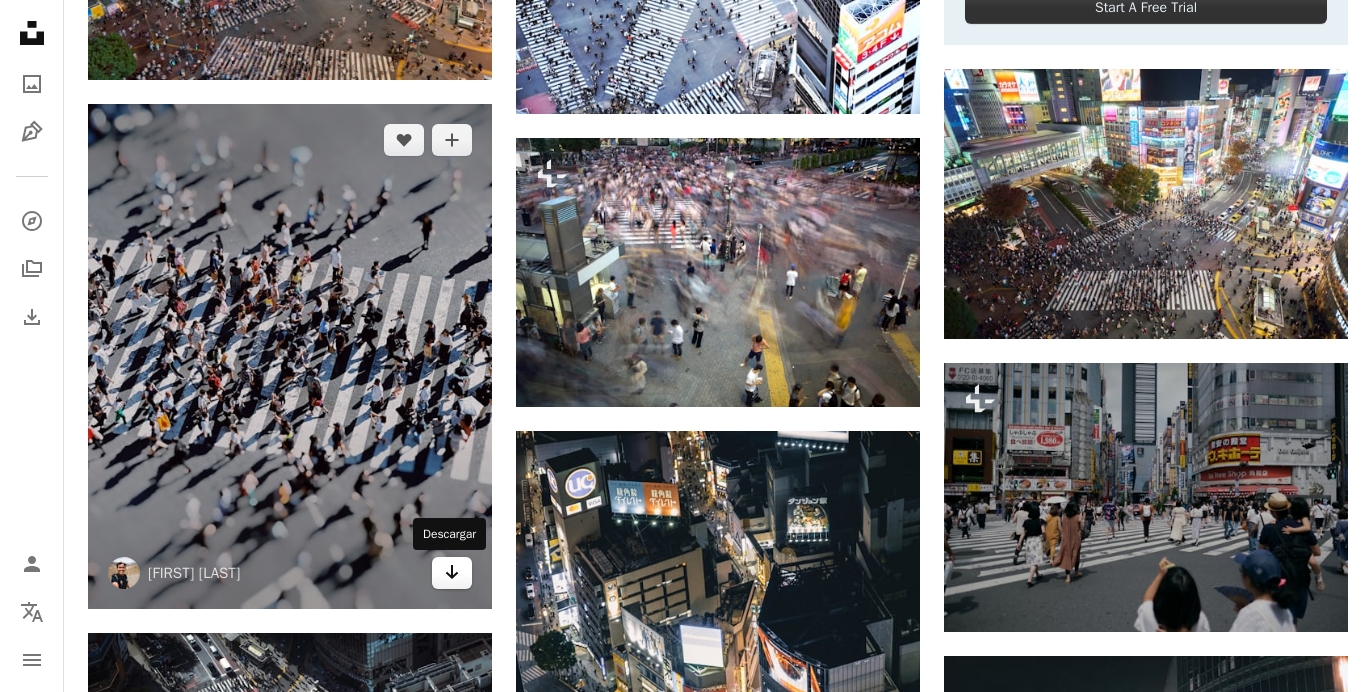 click on "Arrow pointing down" 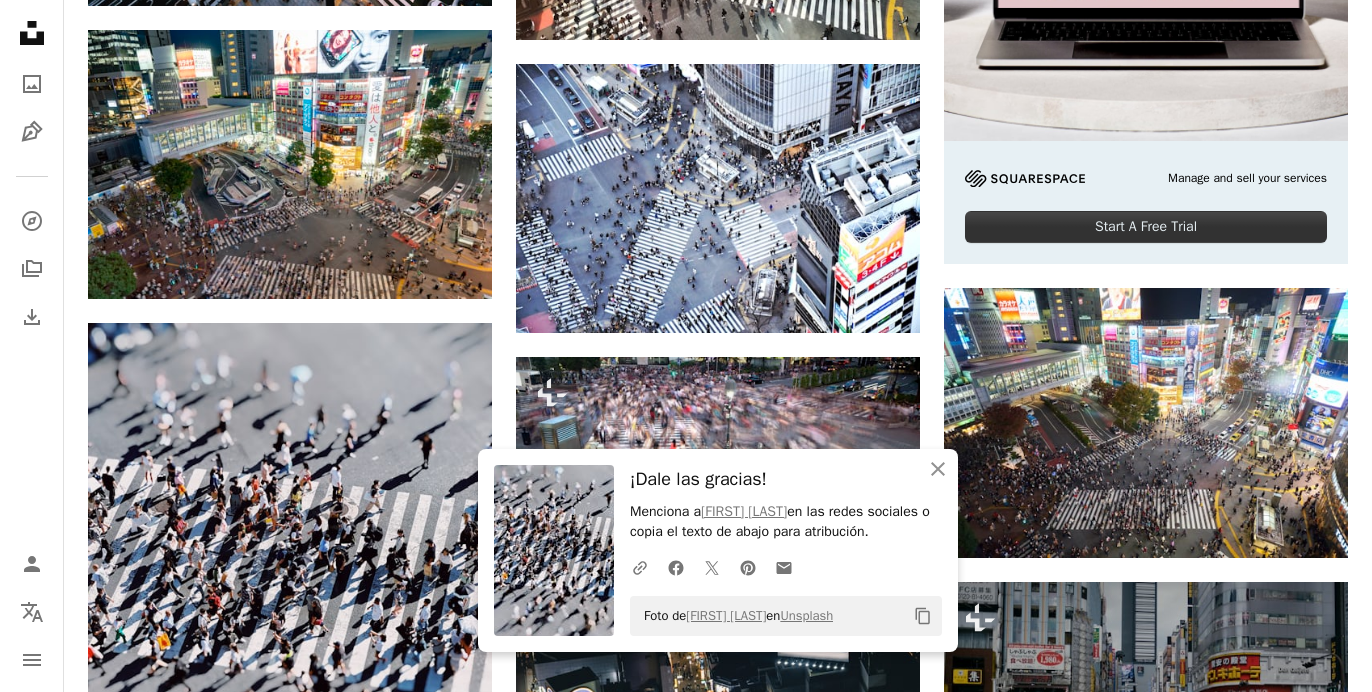scroll, scrollTop: 1027, scrollLeft: 0, axis: vertical 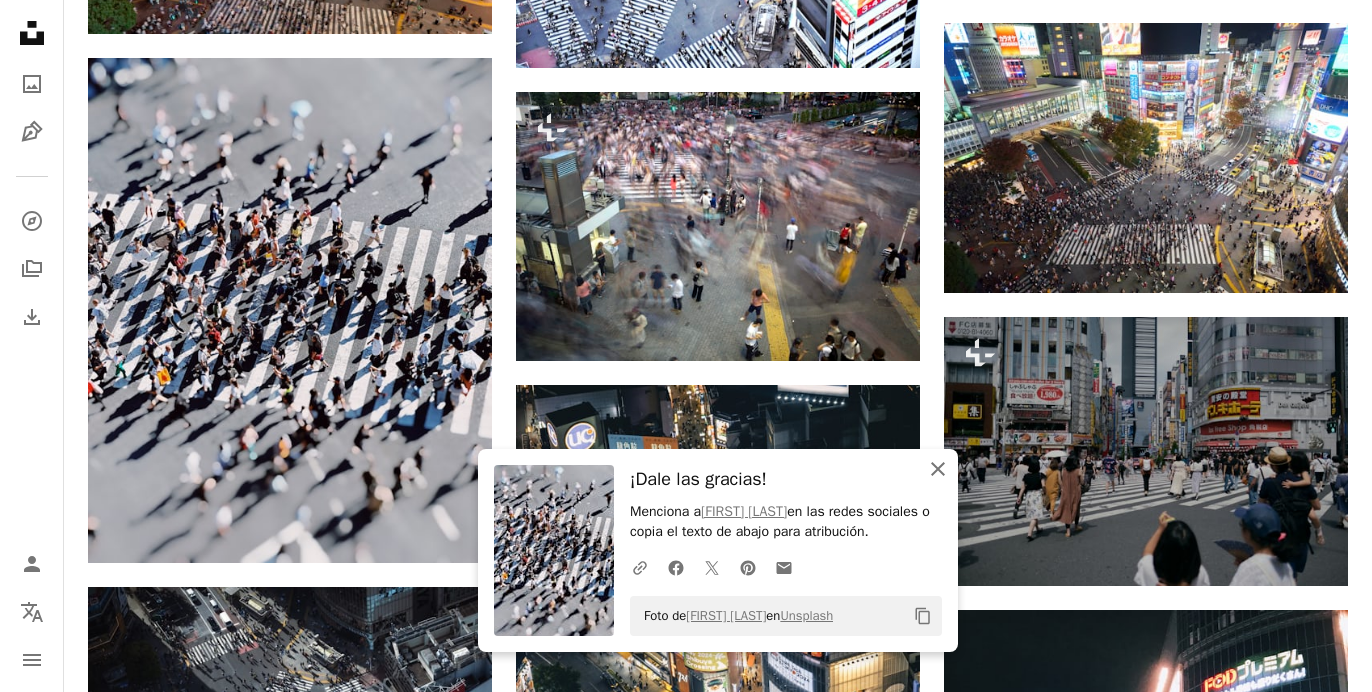 click on "An X shape" 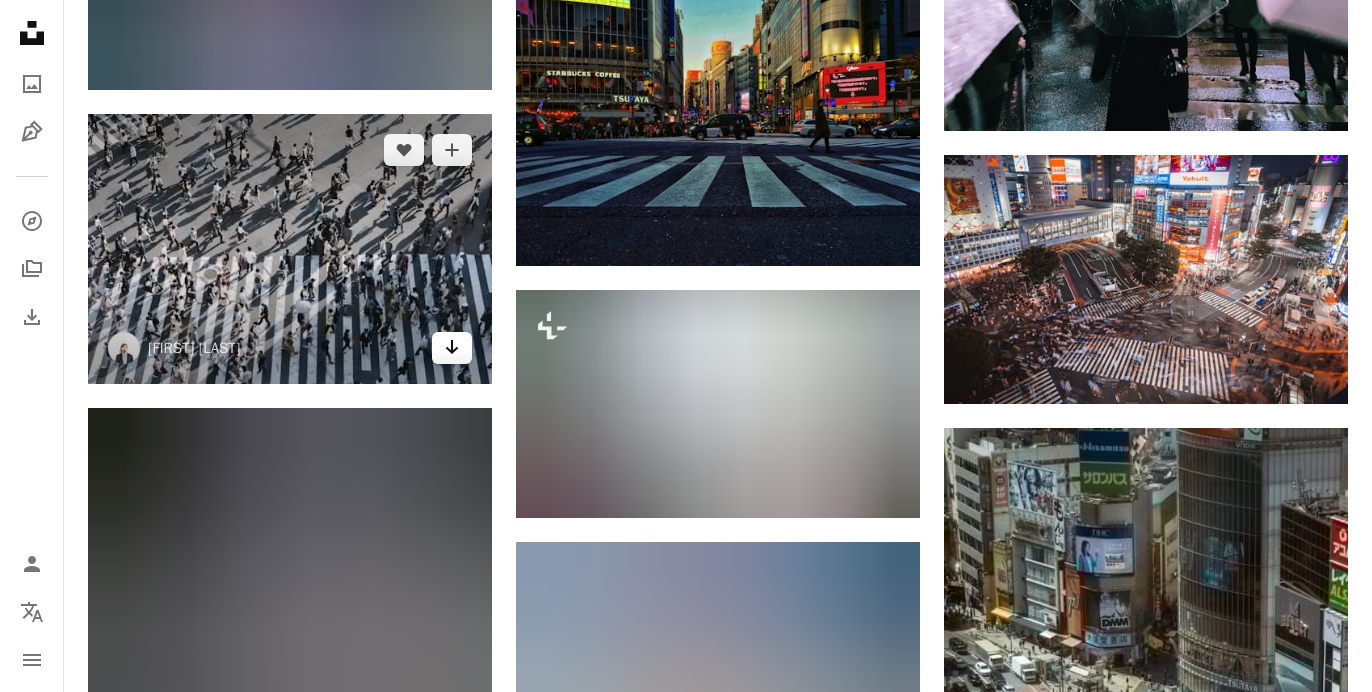 scroll, scrollTop: 2048, scrollLeft: 0, axis: vertical 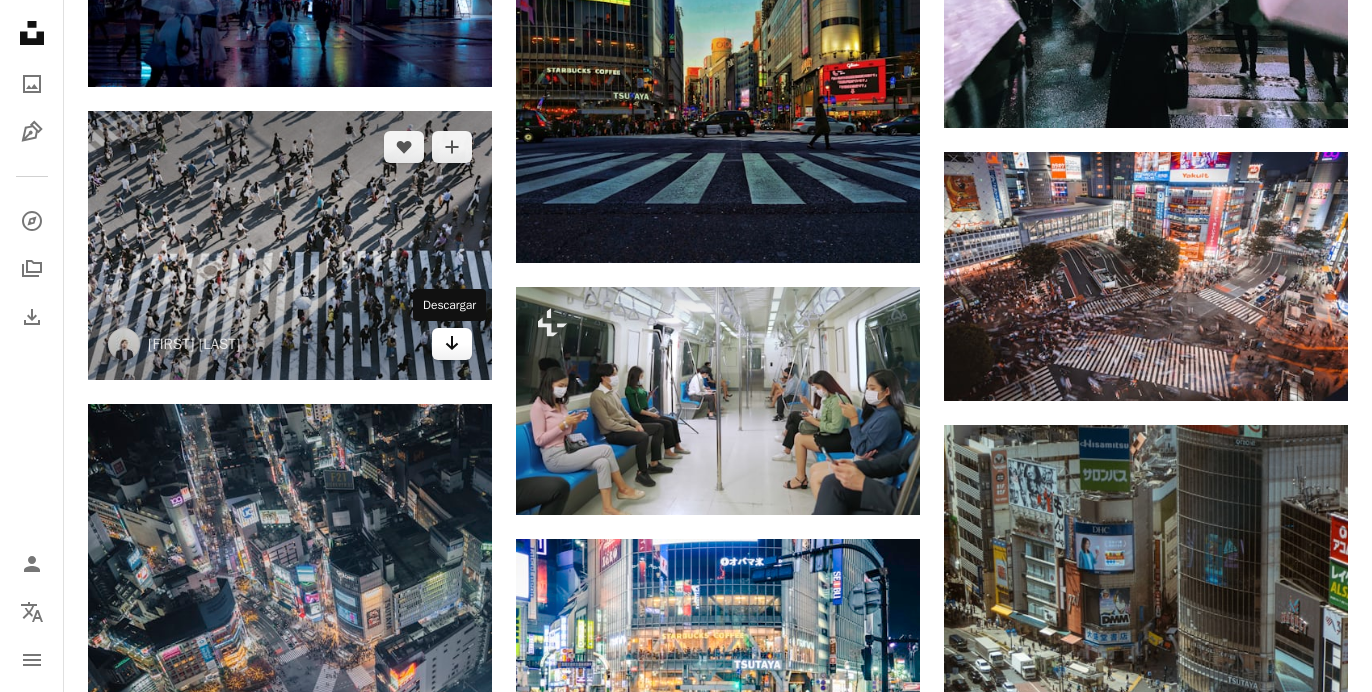 click 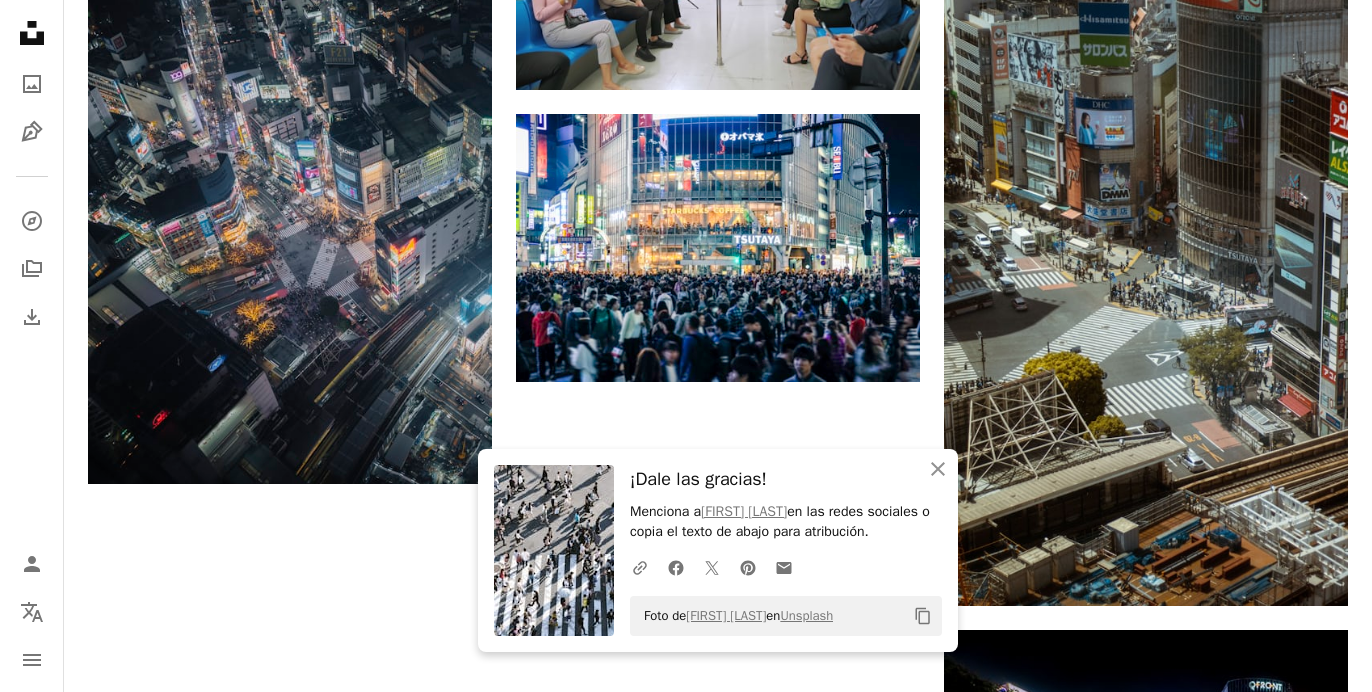 scroll, scrollTop: 2485, scrollLeft: 0, axis: vertical 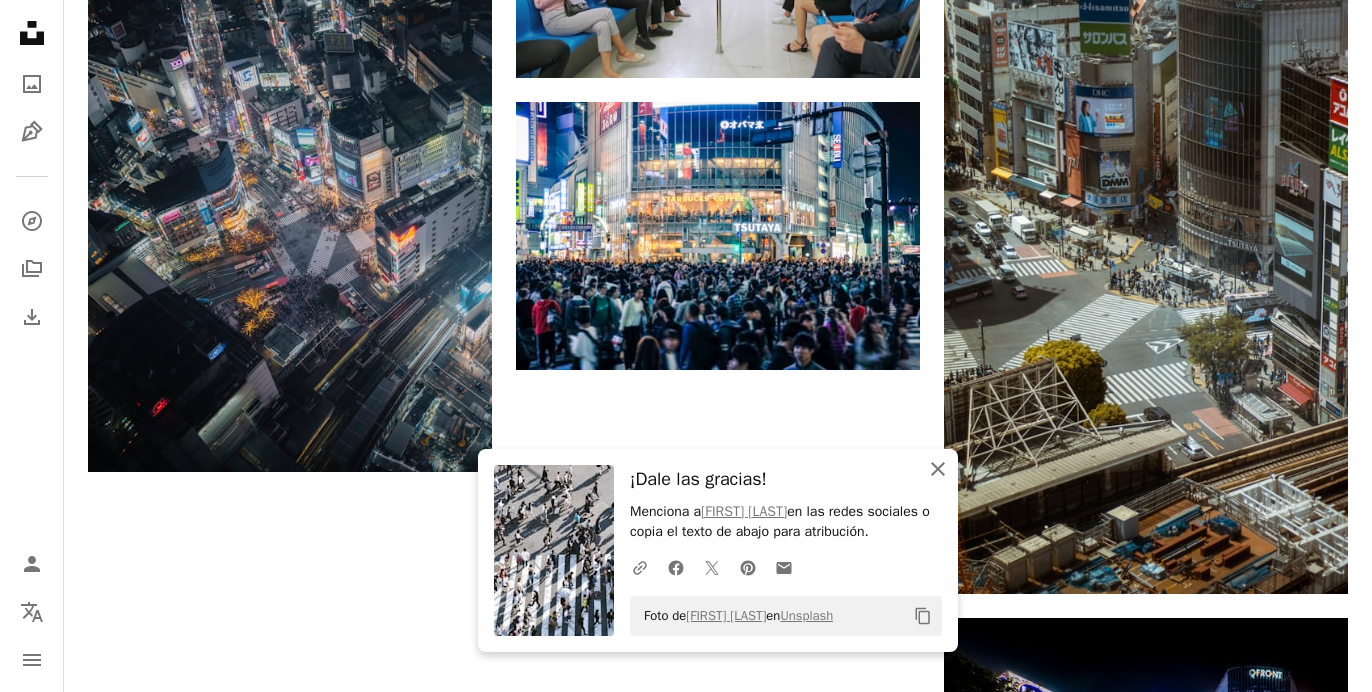 click on "An X shape" 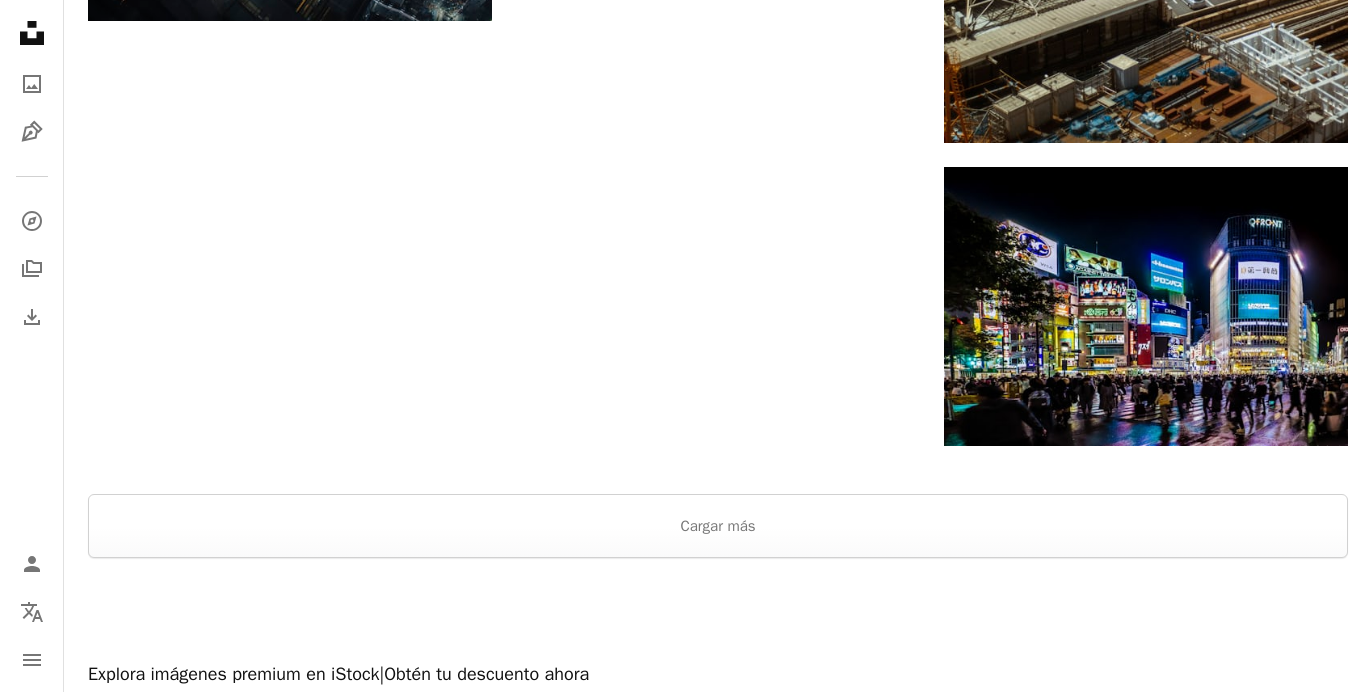scroll, scrollTop: 2949, scrollLeft: 0, axis: vertical 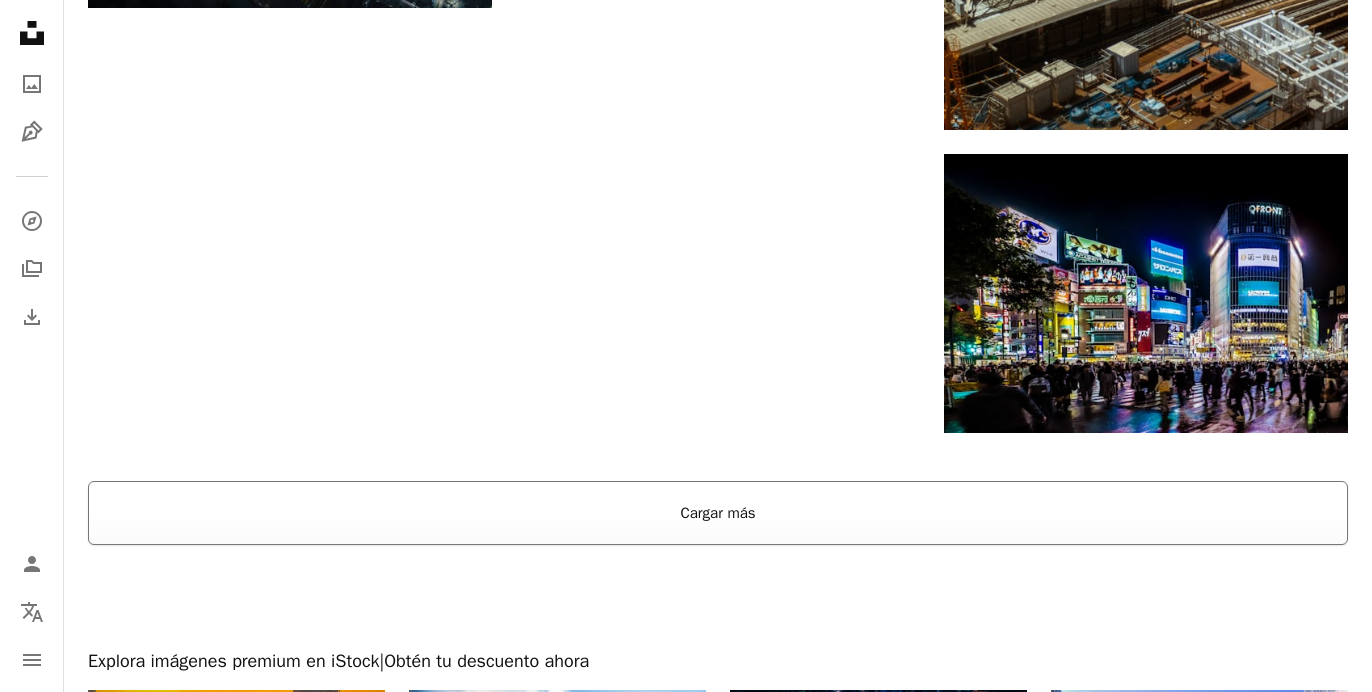 click on "Cargar más" at bounding box center (718, 513) 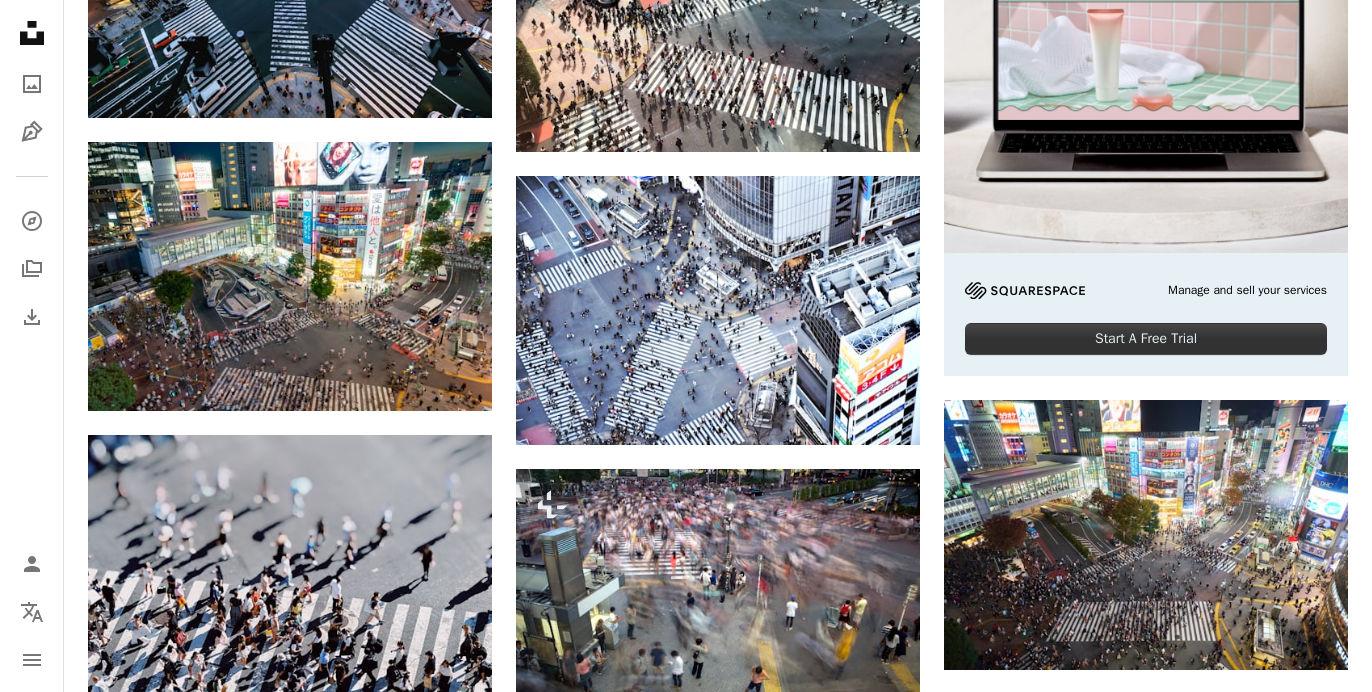scroll, scrollTop: 0, scrollLeft: 0, axis: both 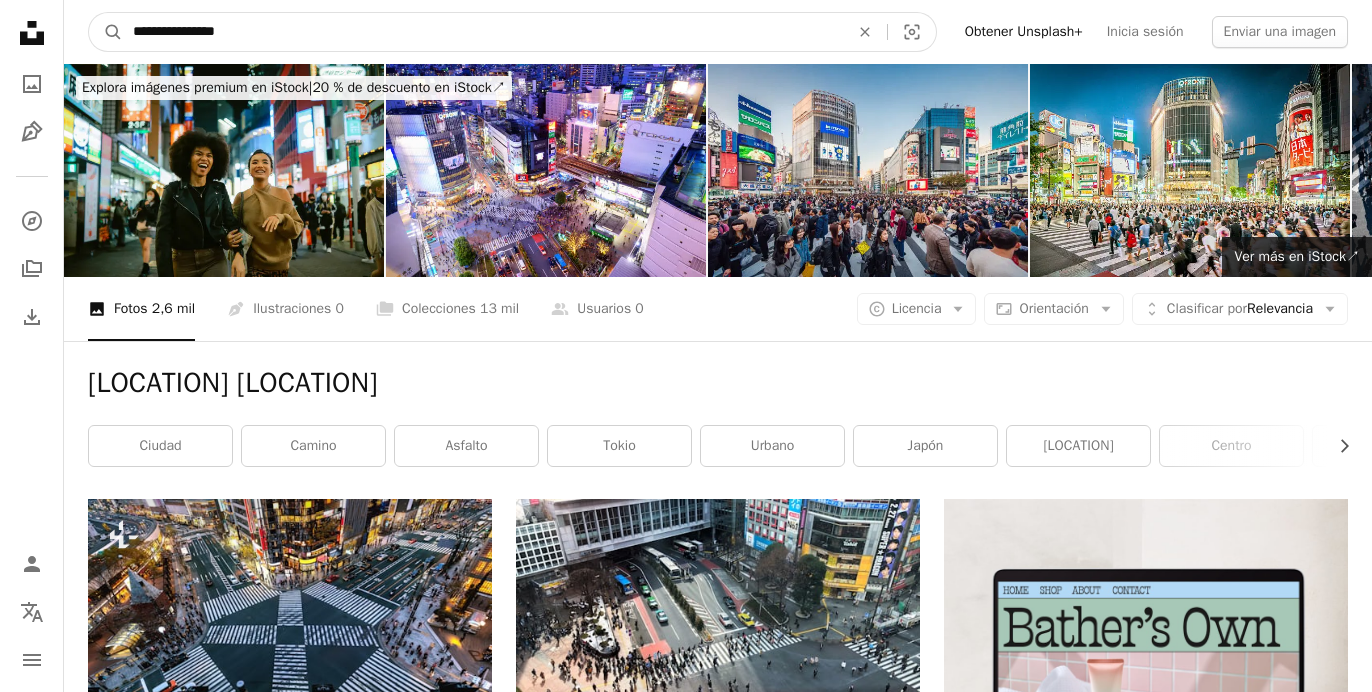 click on "**********" at bounding box center [483, 32] 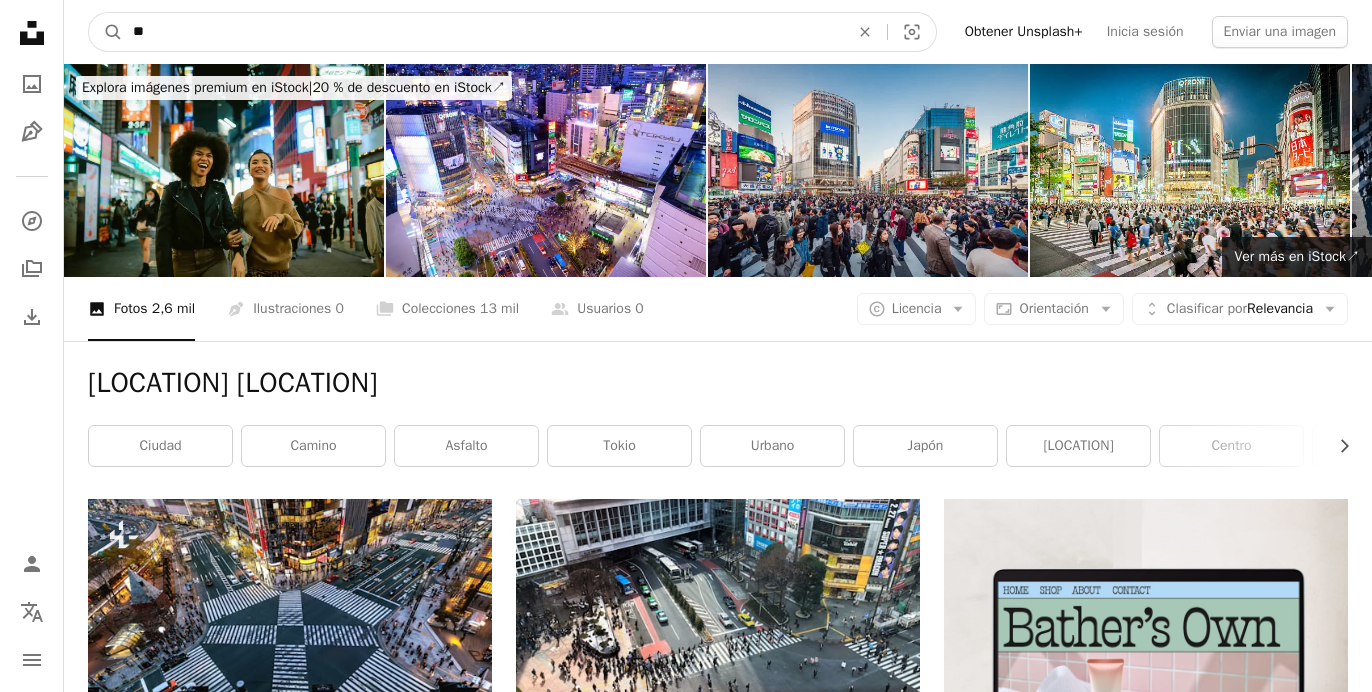 type on "*" 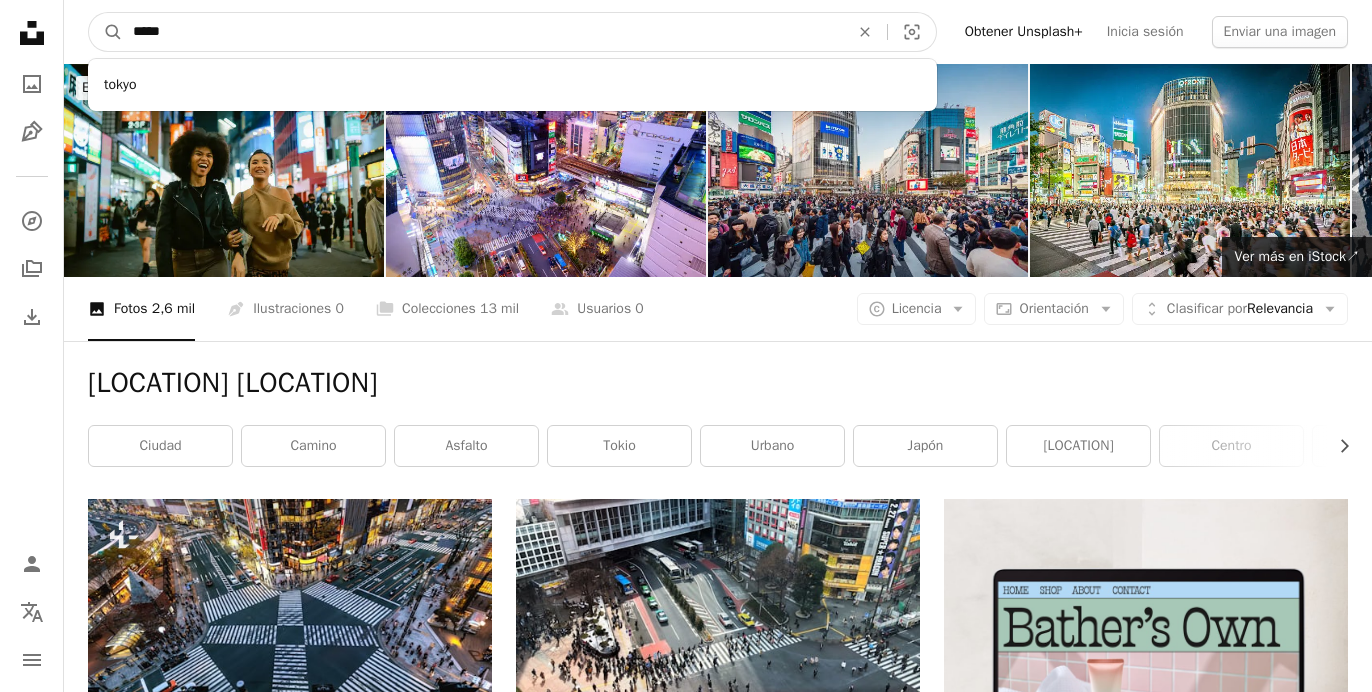 type on "*****" 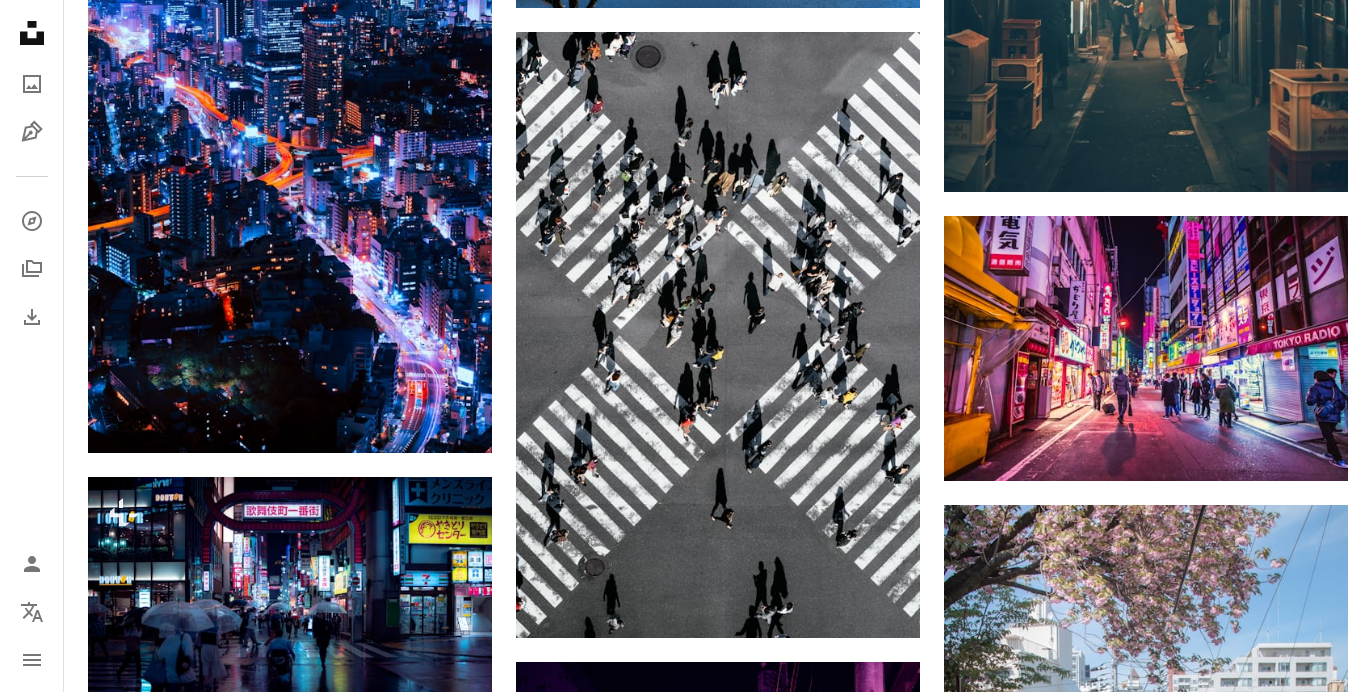 scroll, scrollTop: 2005, scrollLeft: 0, axis: vertical 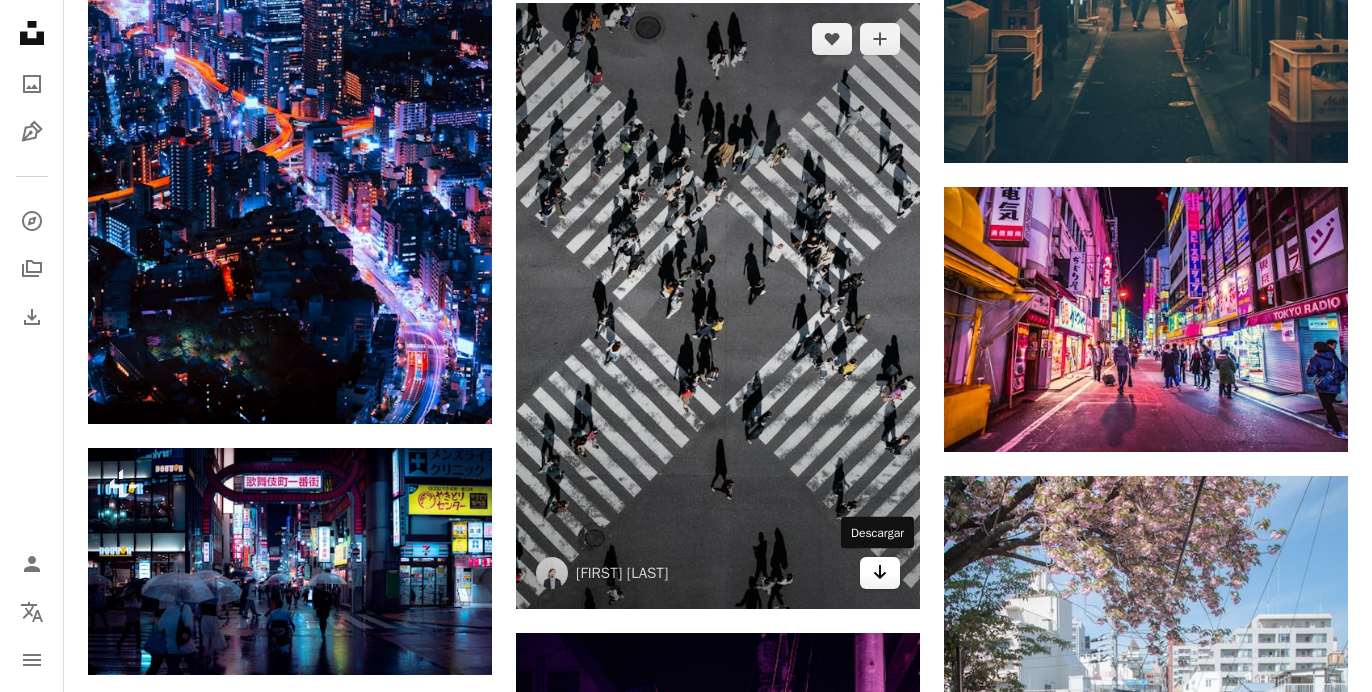 click 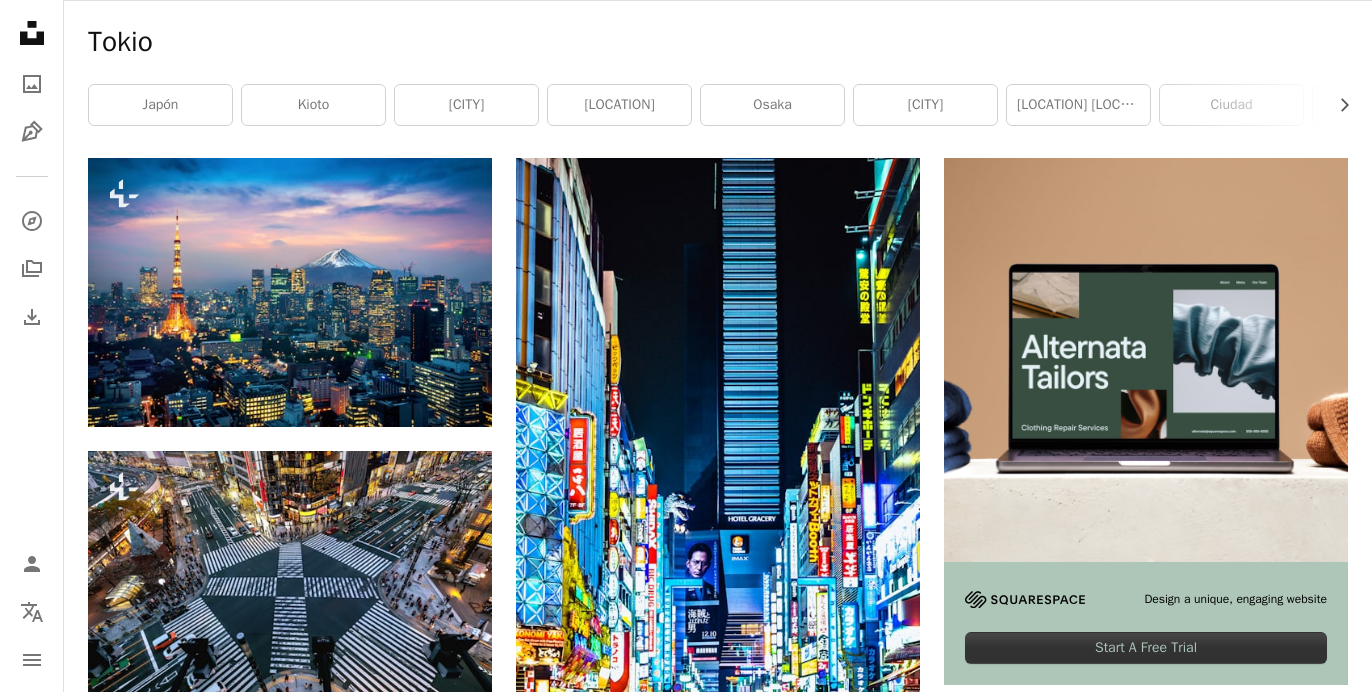 scroll, scrollTop: 0, scrollLeft: 0, axis: both 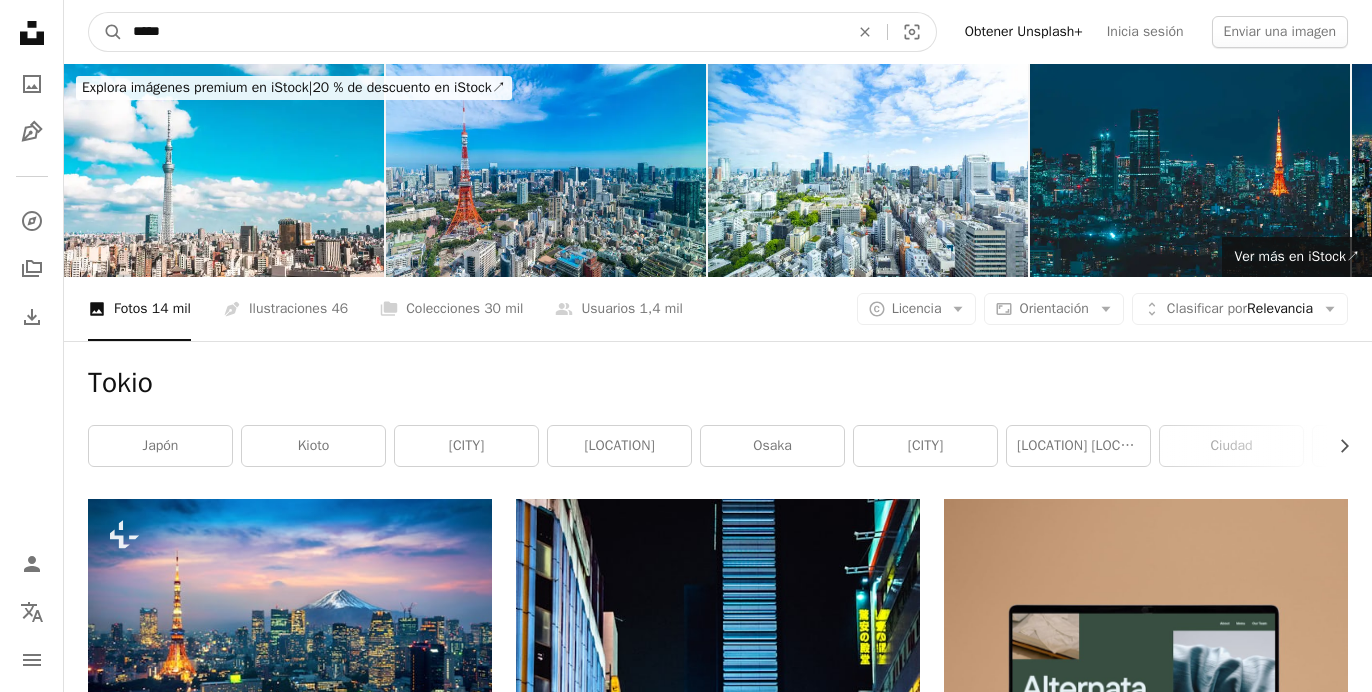 click on "*****" at bounding box center [483, 32] 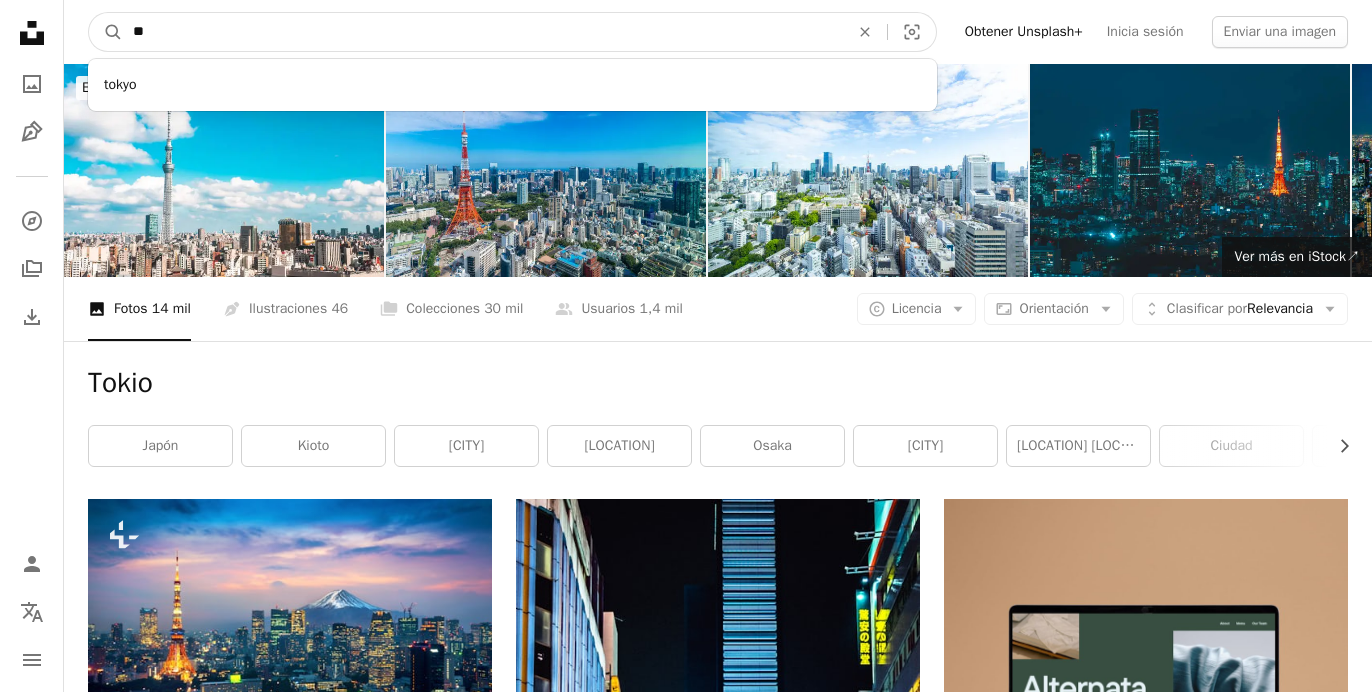 type on "*" 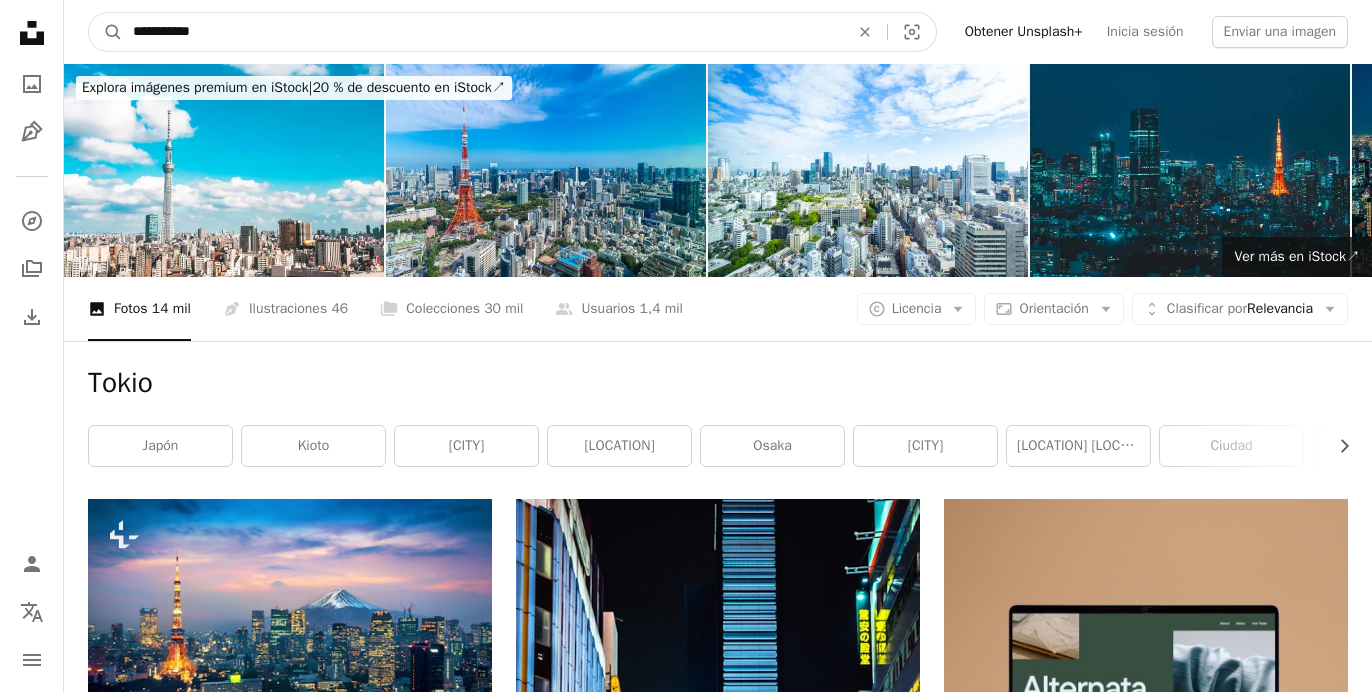 type on "**********" 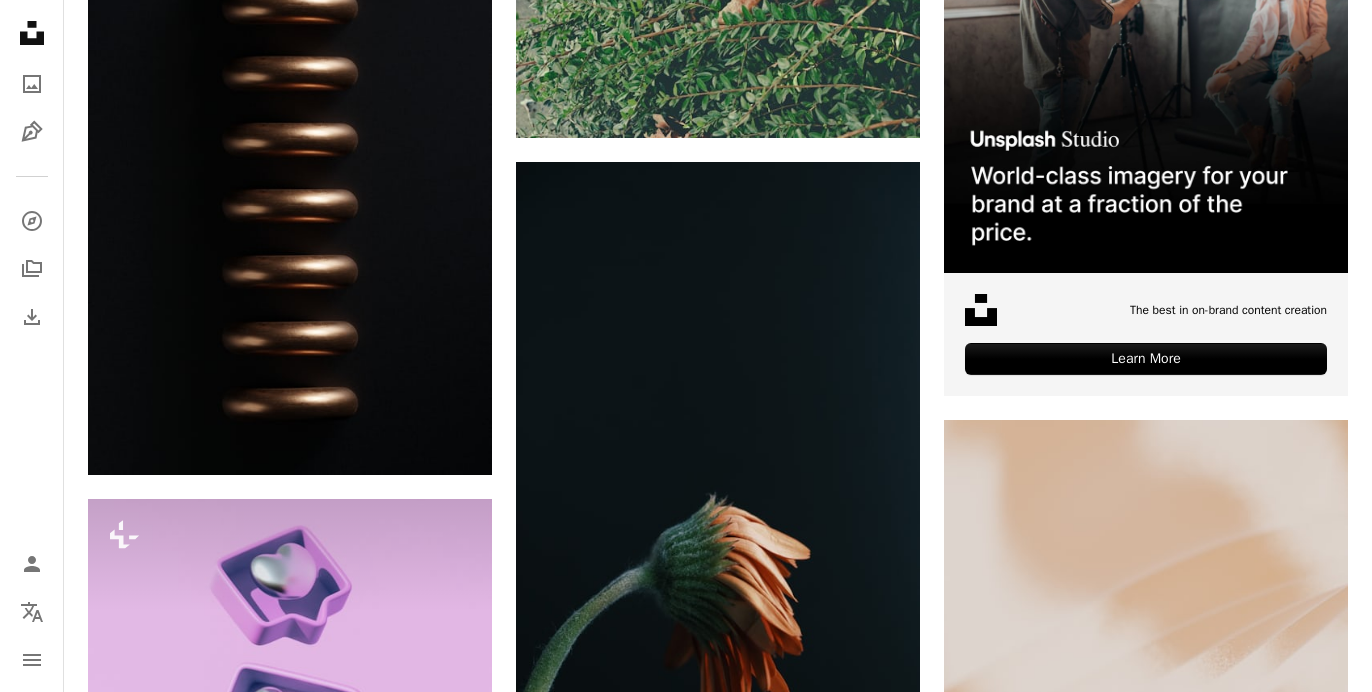 scroll, scrollTop: 0, scrollLeft: 0, axis: both 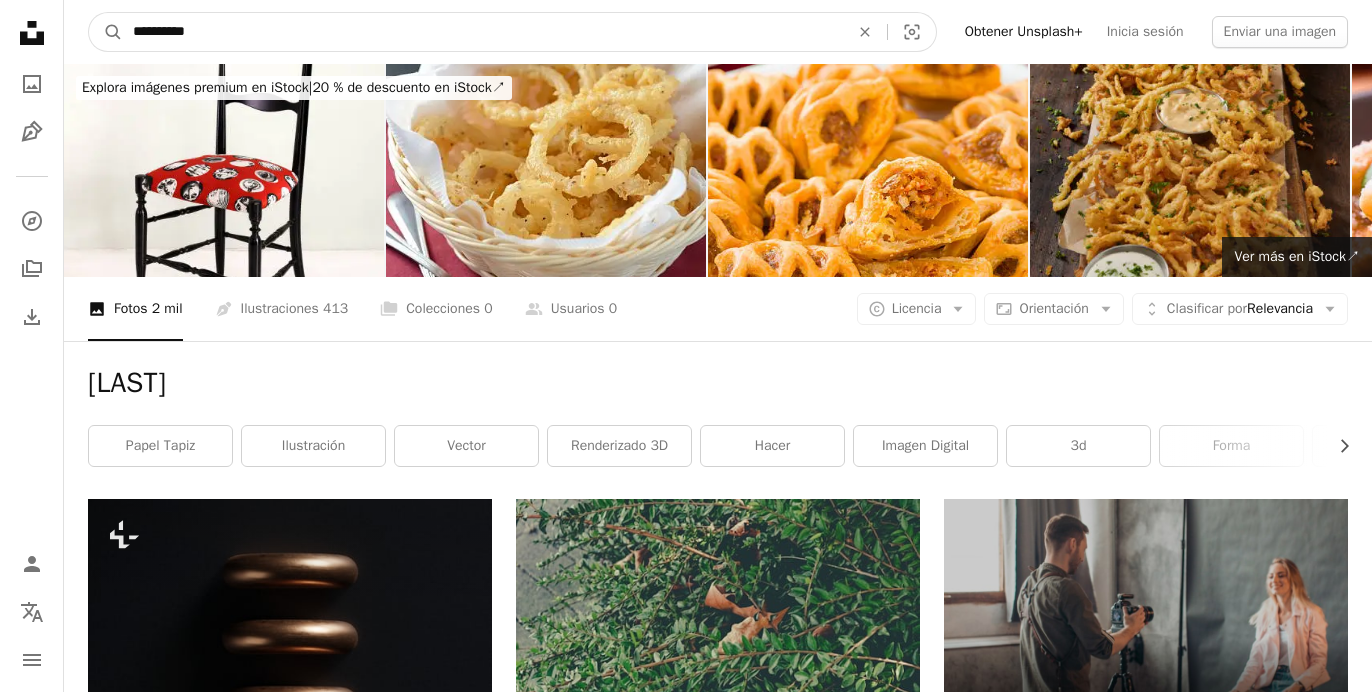 click on "**********" at bounding box center [483, 32] 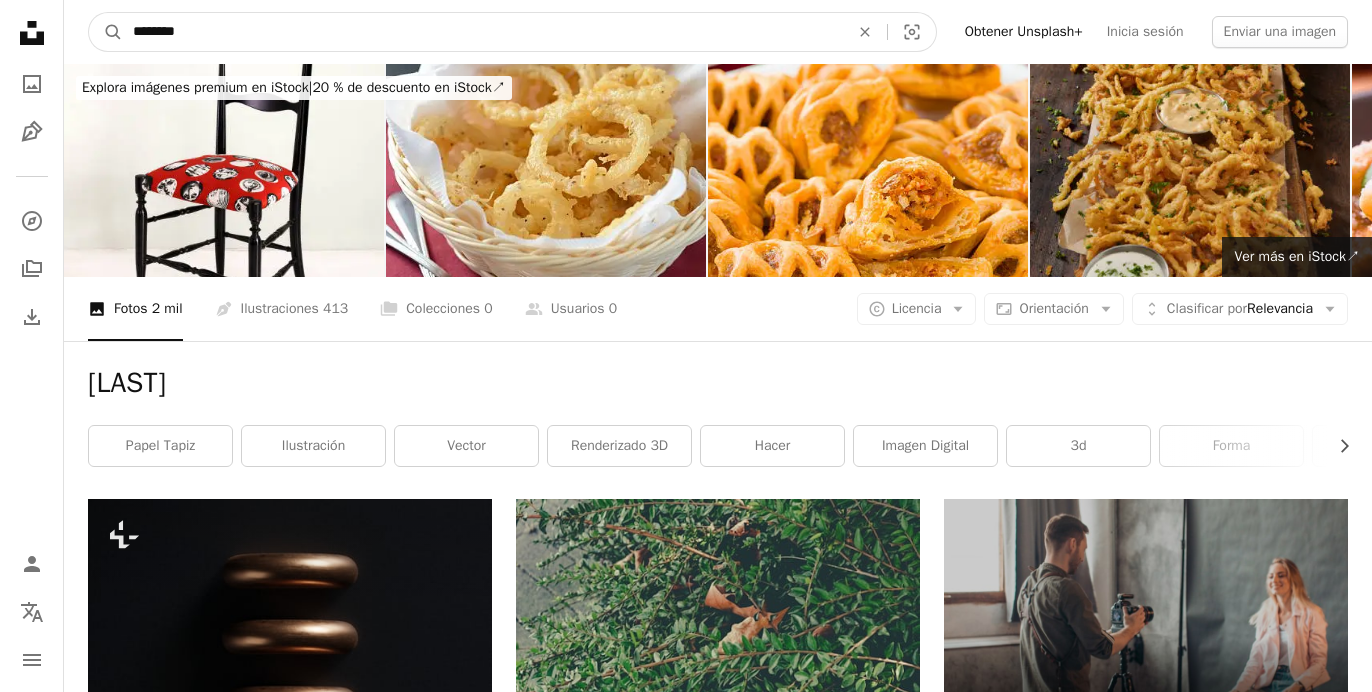 type on "*********" 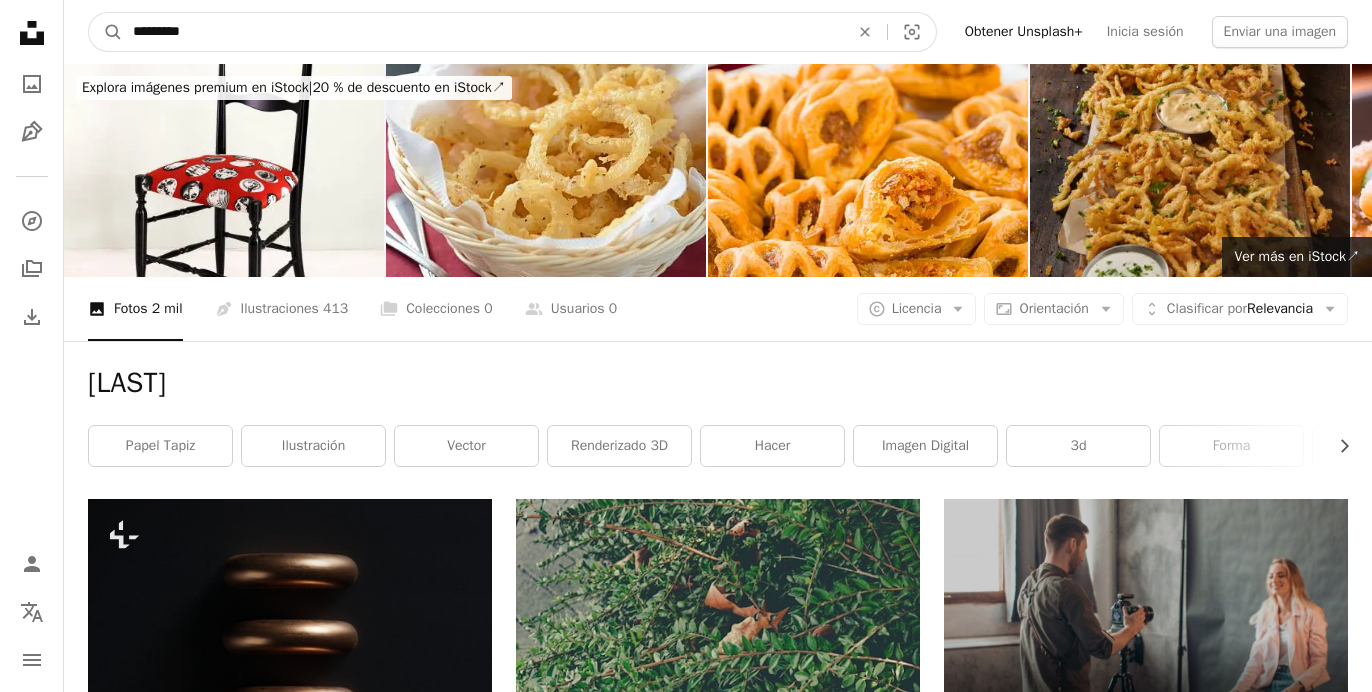 click on "A magnifying glass" at bounding box center (106, 32) 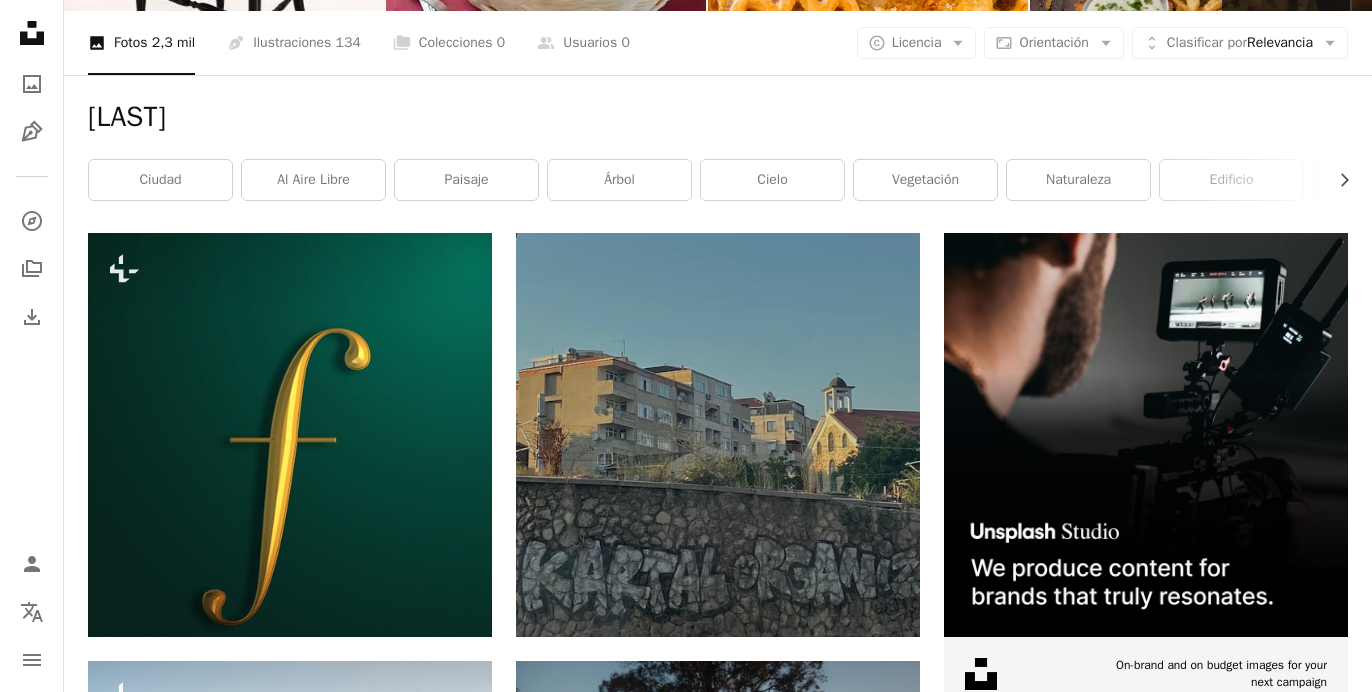 scroll, scrollTop: 0, scrollLeft: 0, axis: both 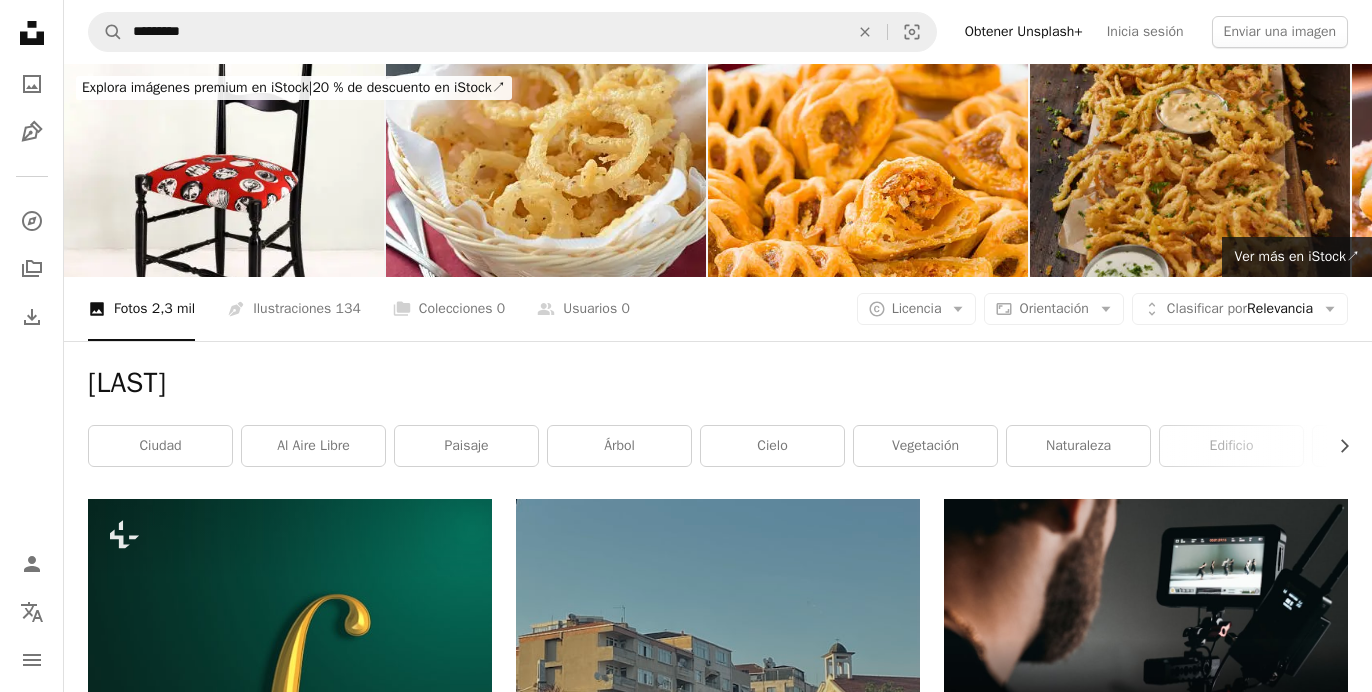 click 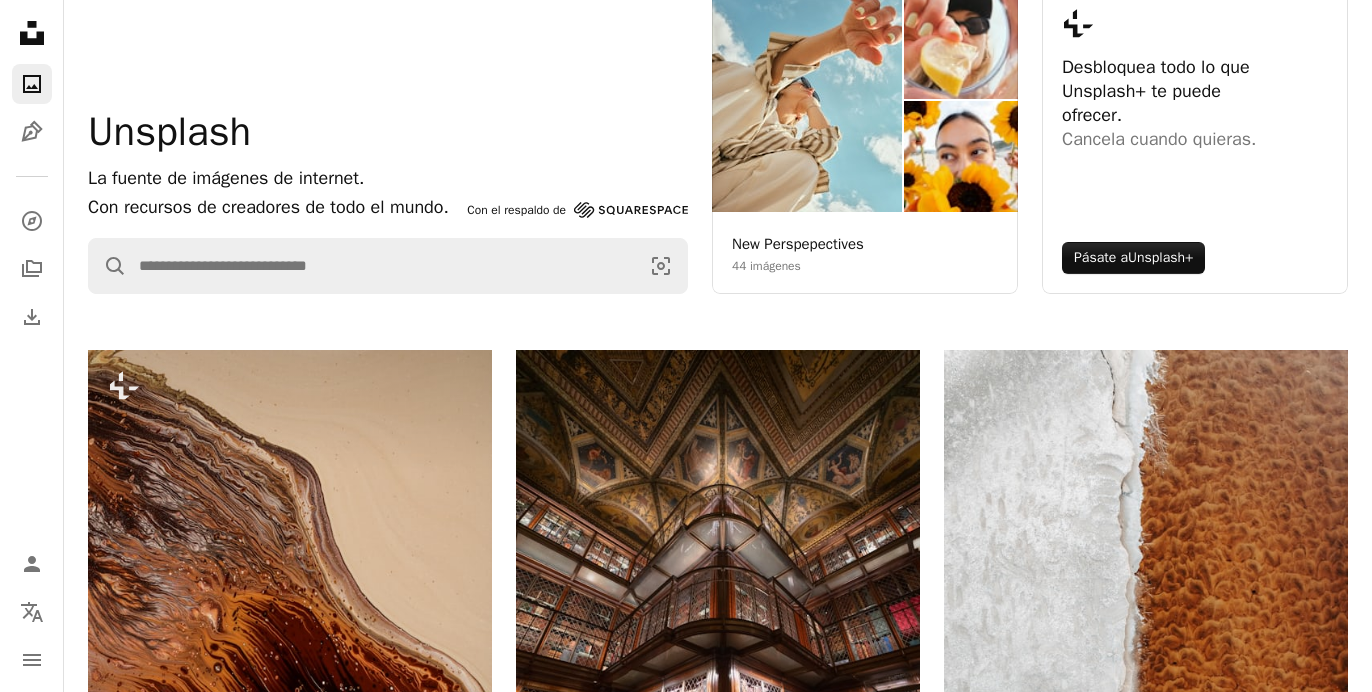 scroll, scrollTop: 180, scrollLeft: 0, axis: vertical 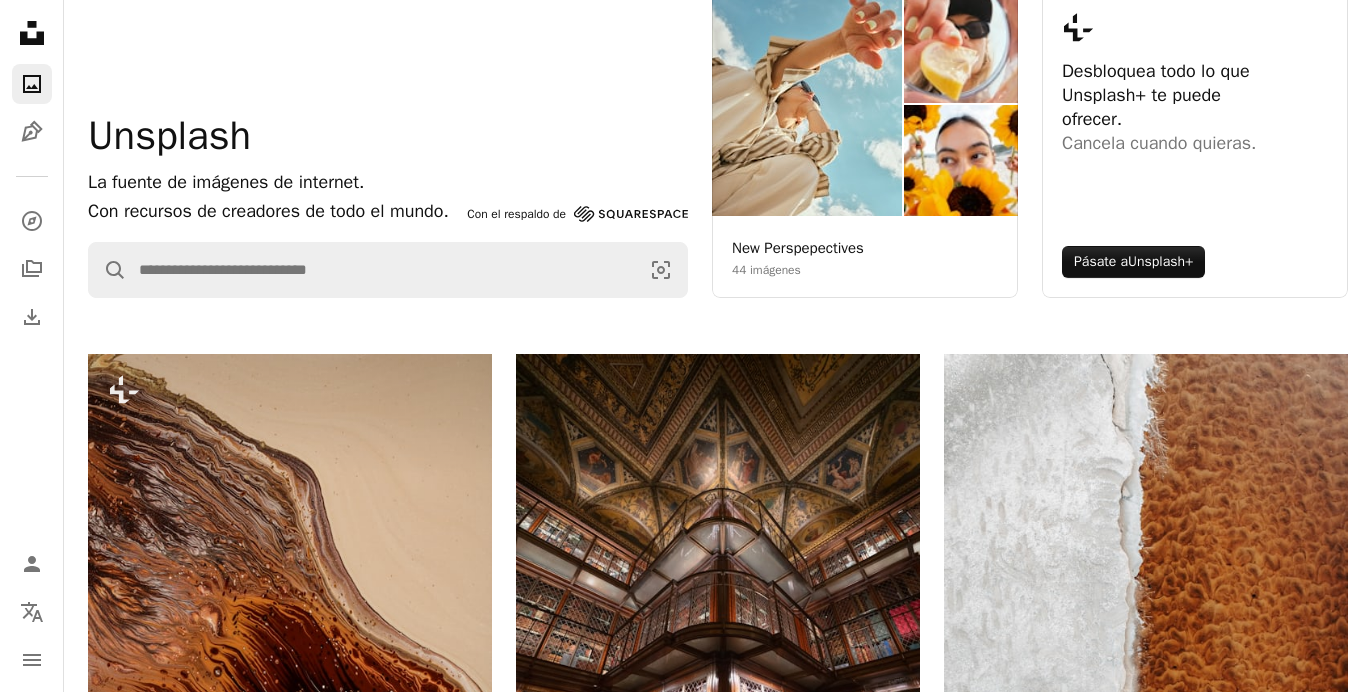 click on "New Perspepectives" at bounding box center (798, 248) 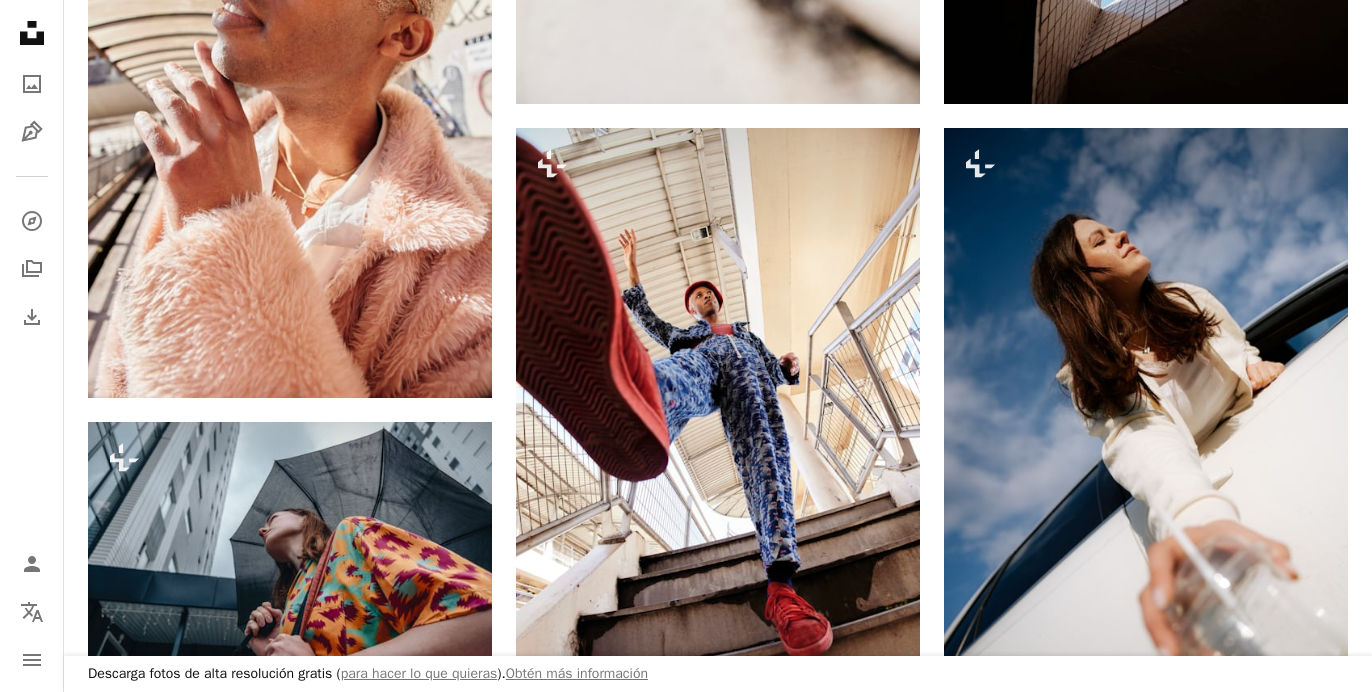 scroll, scrollTop: 2591, scrollLeft: 0, axis: vertical 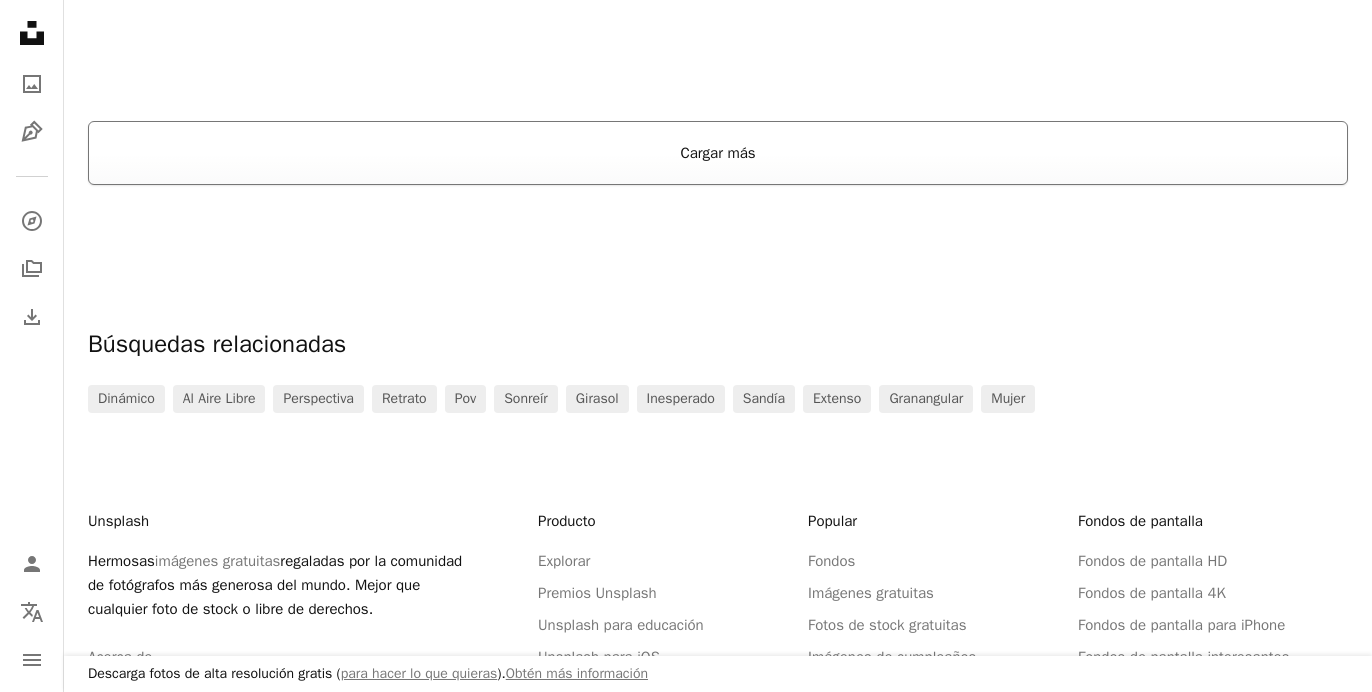 click on "Cargar más" at bounding box center [718, 153] 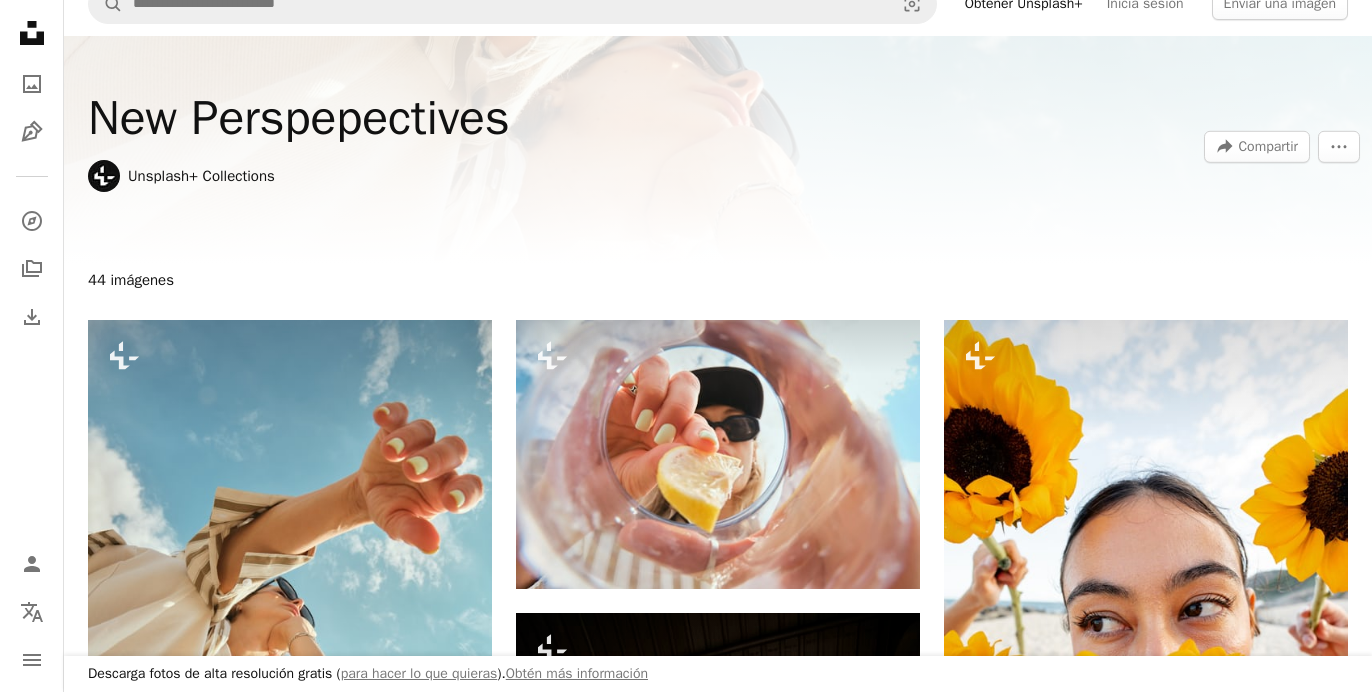 scroll, scrollTop: 0, scrollLeft: 0, axis: both 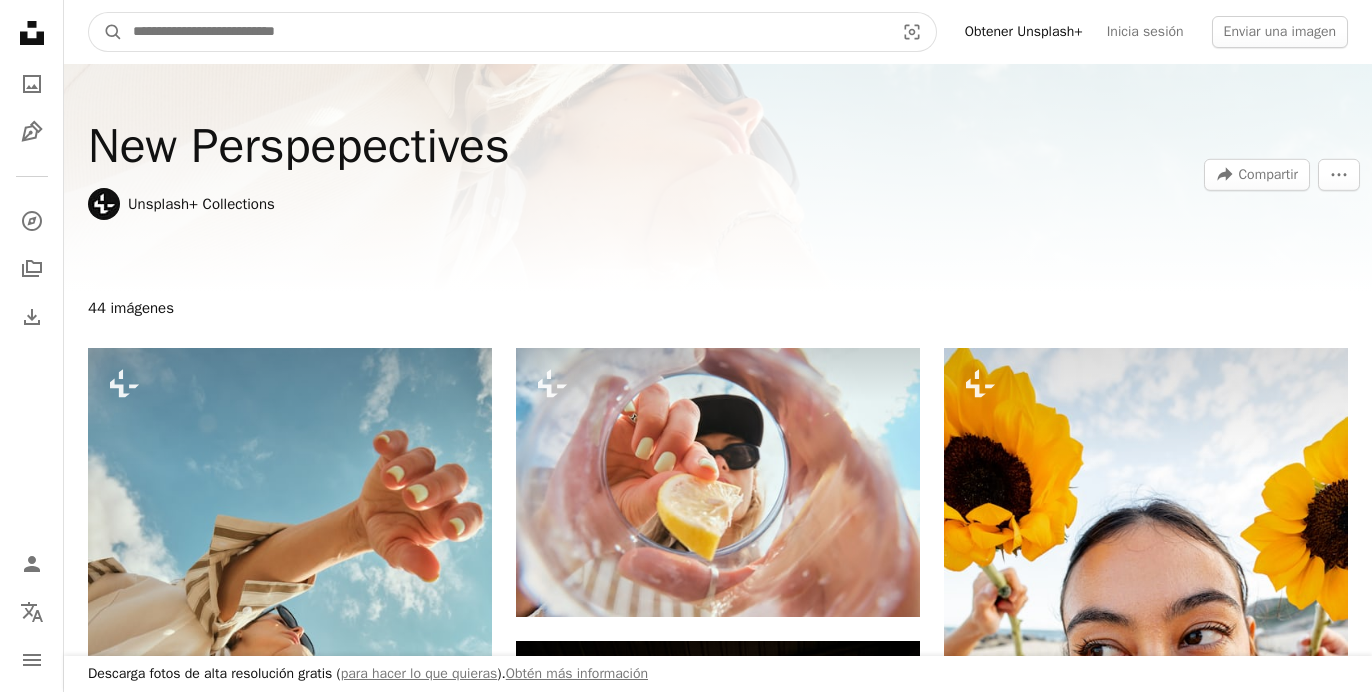 click at bounding box center (505, 32) 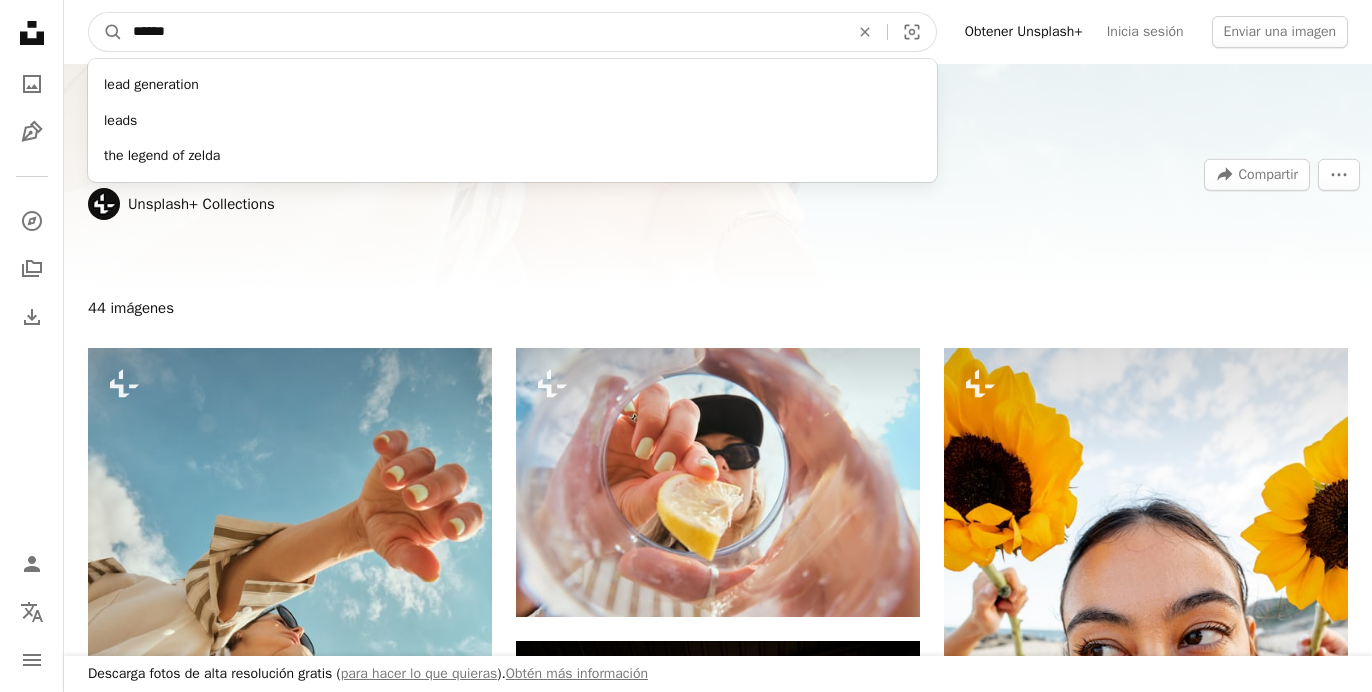type on "******" 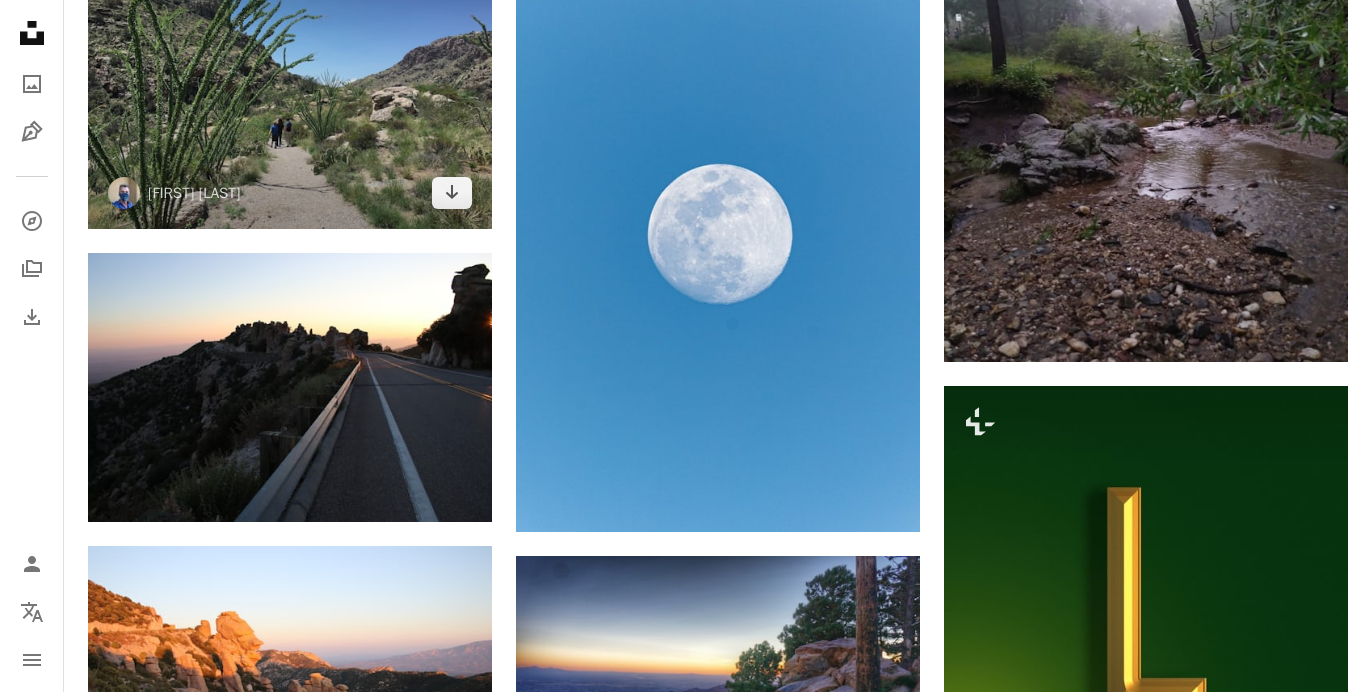 scroll, scrollTop: 0, scrollLeft: 0, axis: both 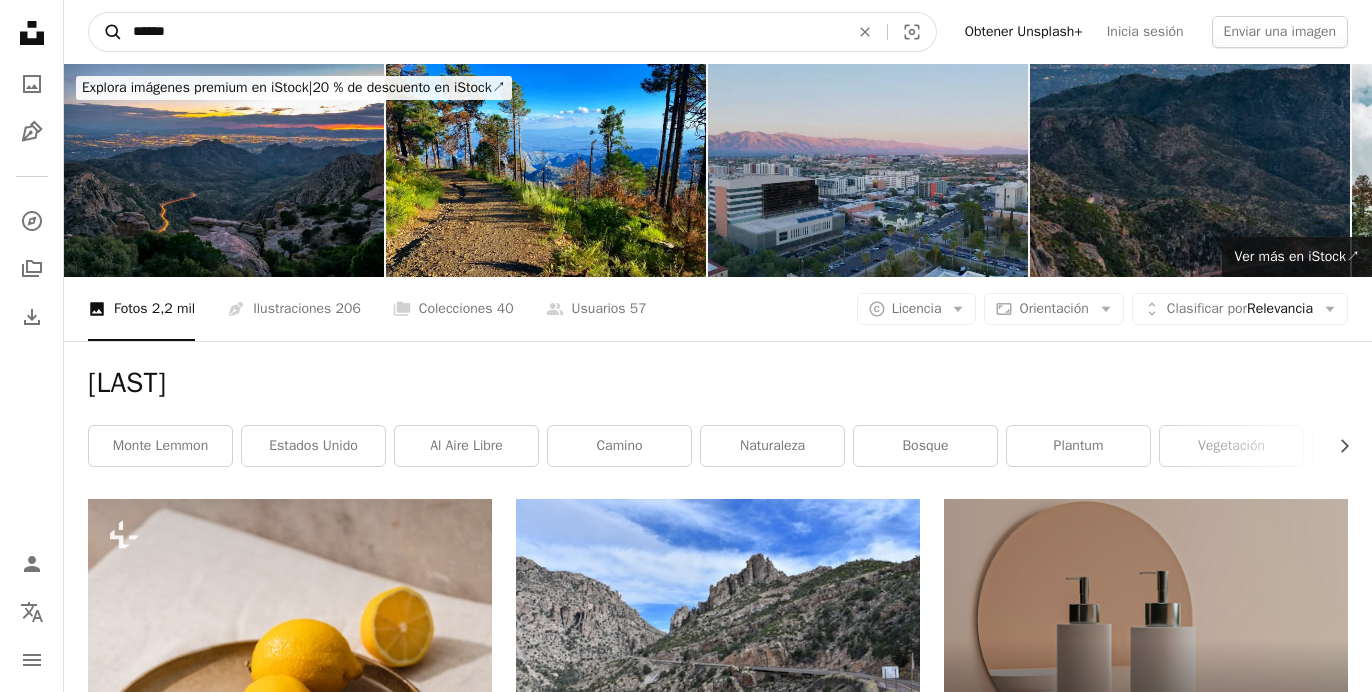 drag, startPoint x: 225, startPoint y: 38, endPoint x: 114, endPoint y: 20, distance: 112.44999 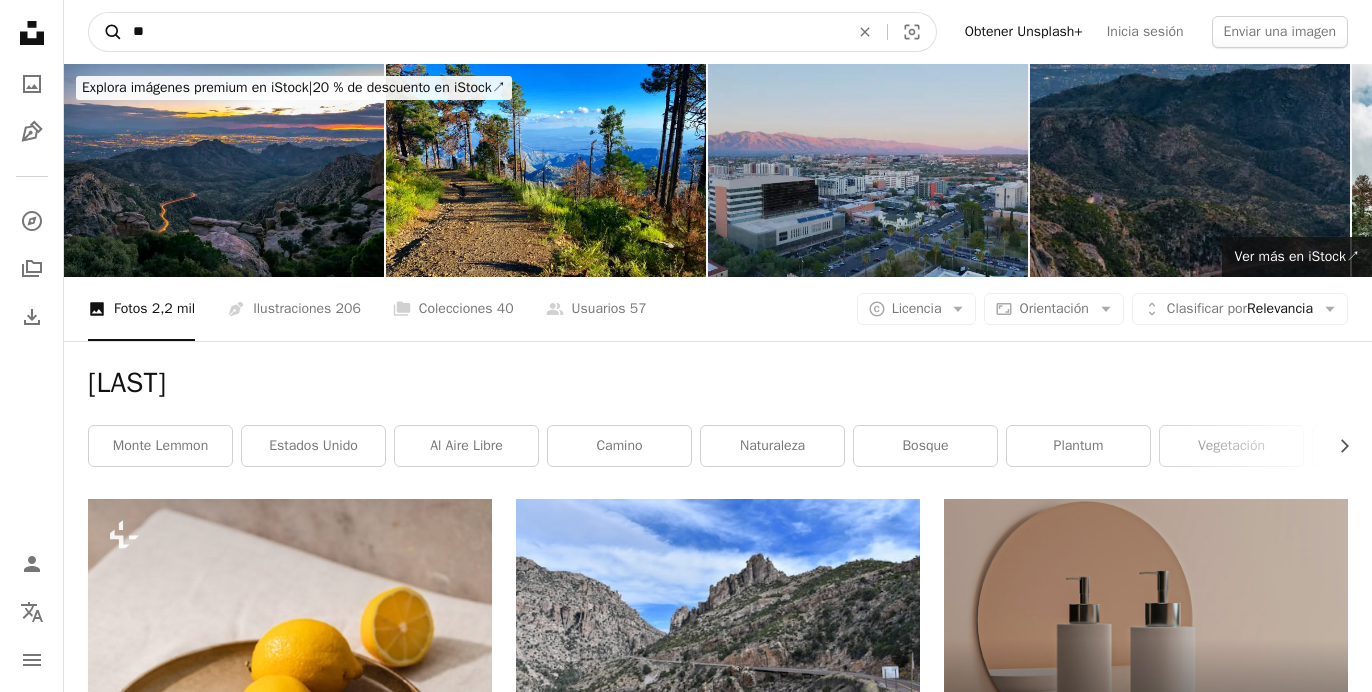 type on "*" 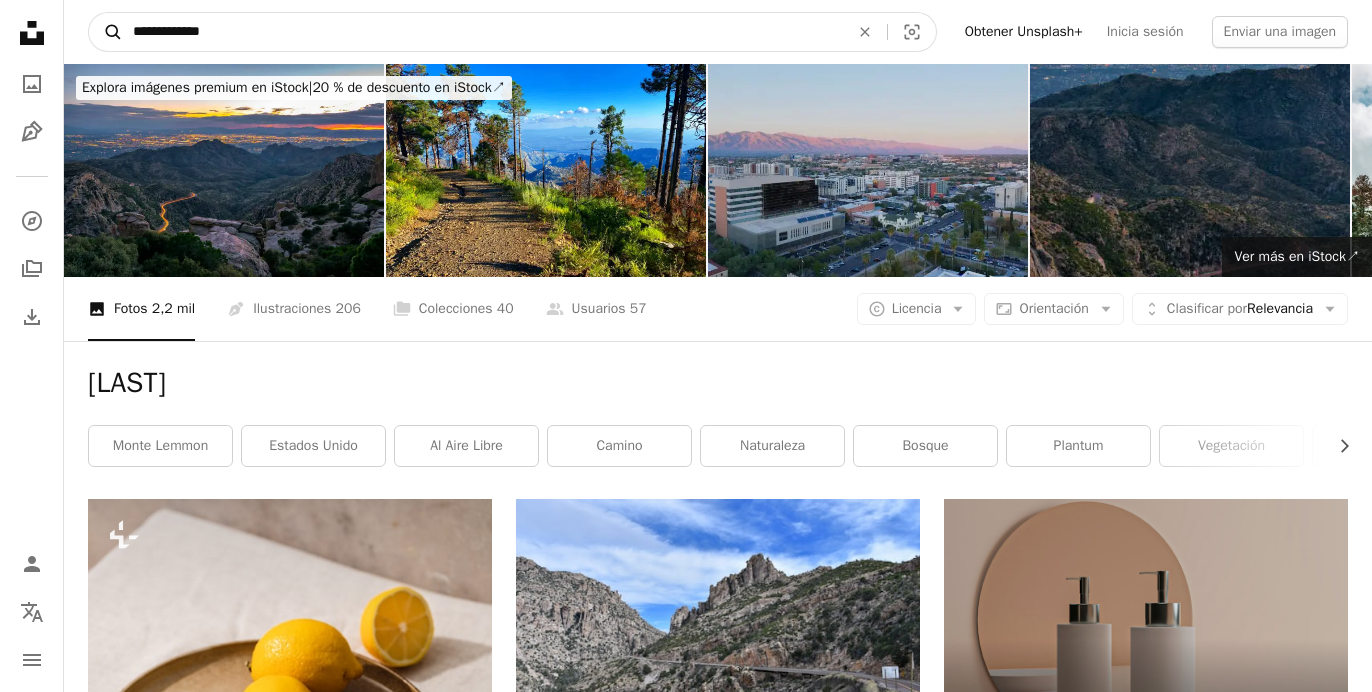 type on "**********" 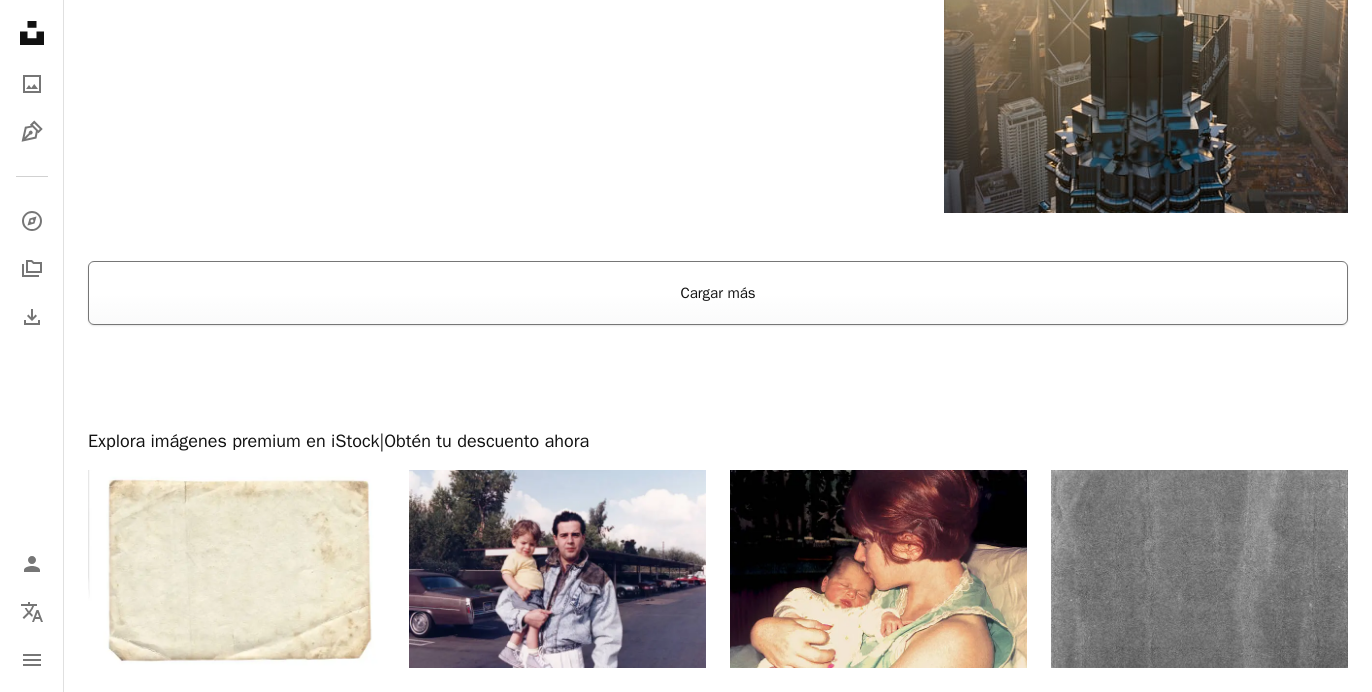 scroll, scrollTop: 4255, scrollLeft: 0, axis: vertical 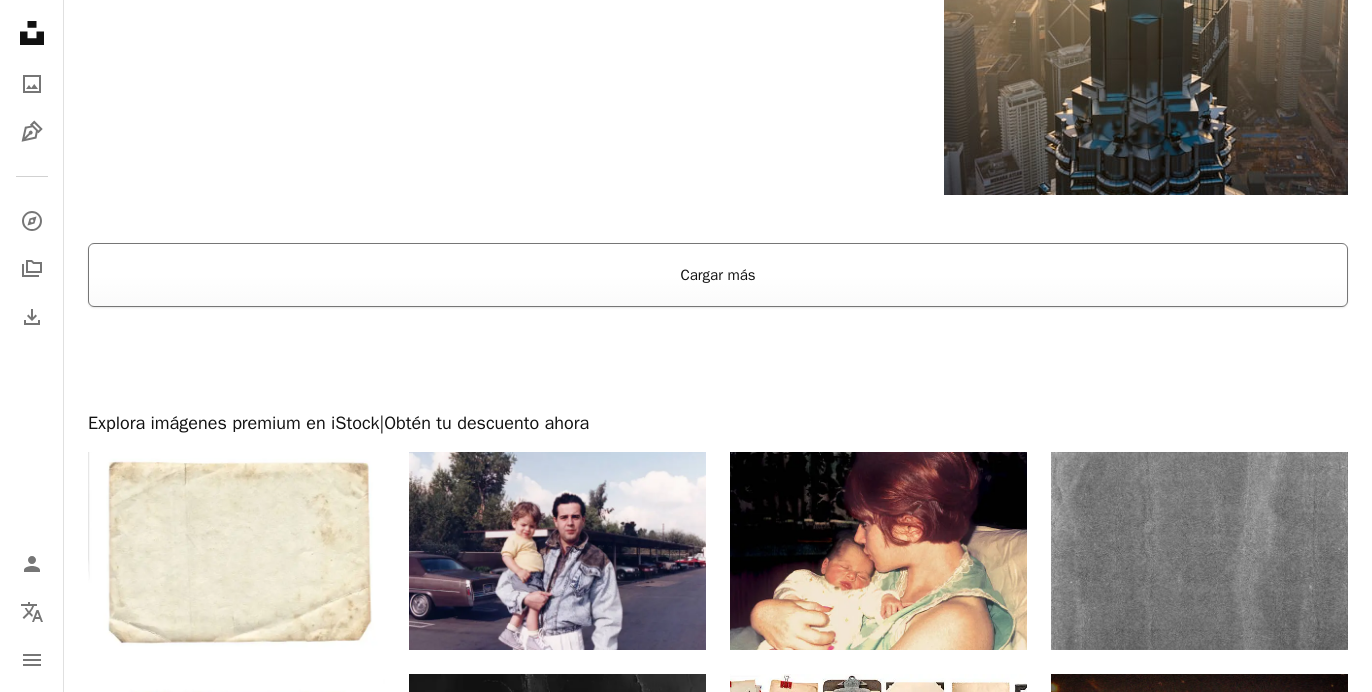 click on "Cargar más" at bounding box center (718, 275) 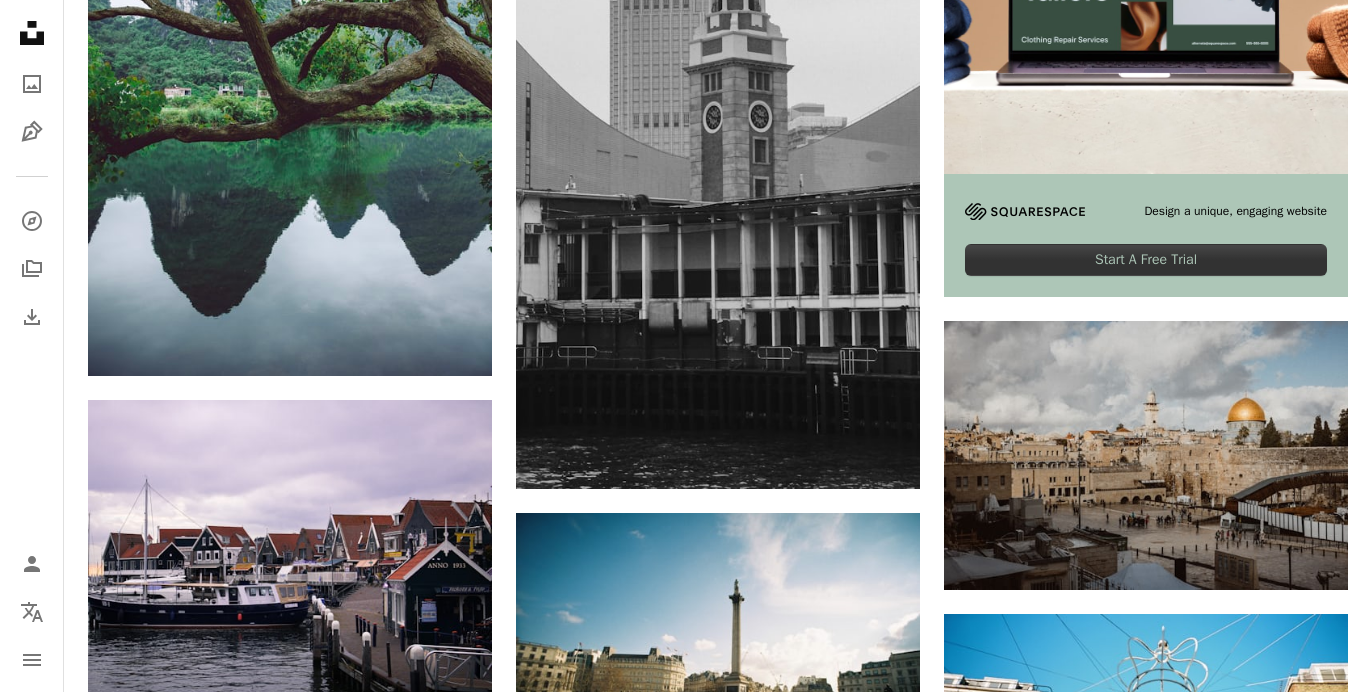 scroll, scrollTop: 0, scrollLeft: 0, axis: both 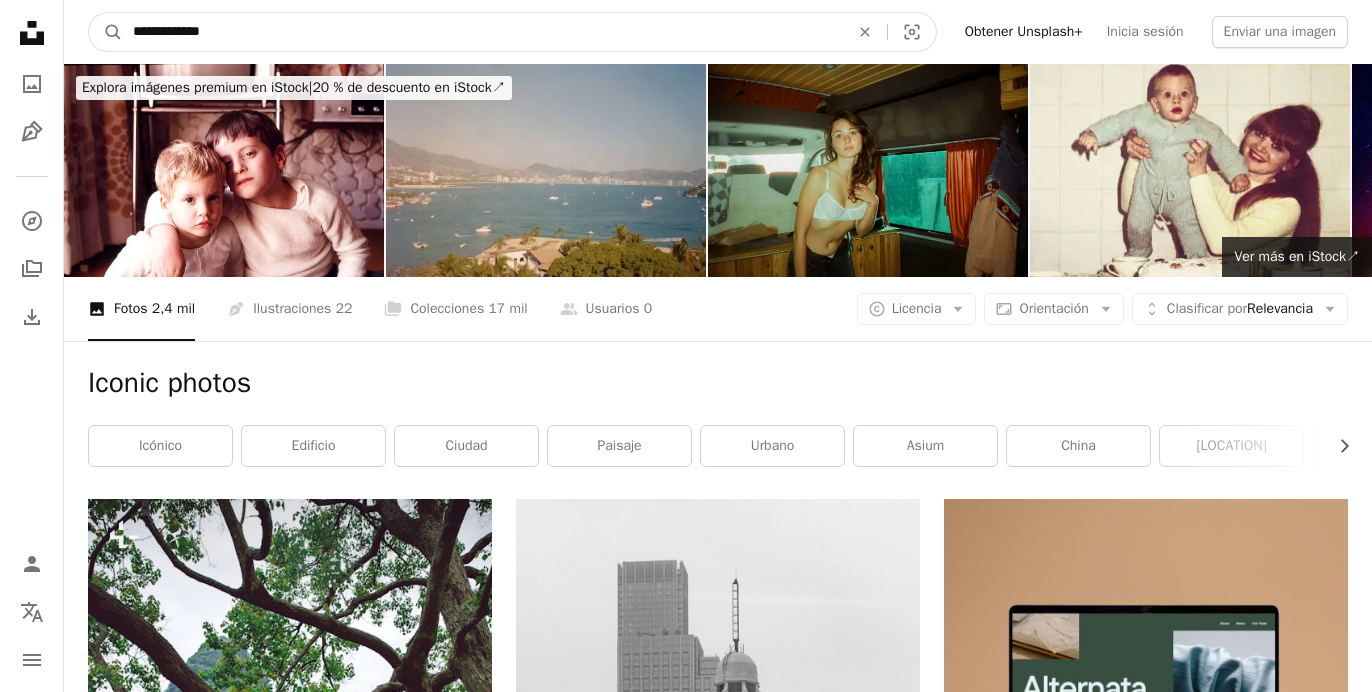 drag, startPoint x: 259, startPoint y: 13, endPoint x: 182, endPoint y: 19, distance: 77.23341 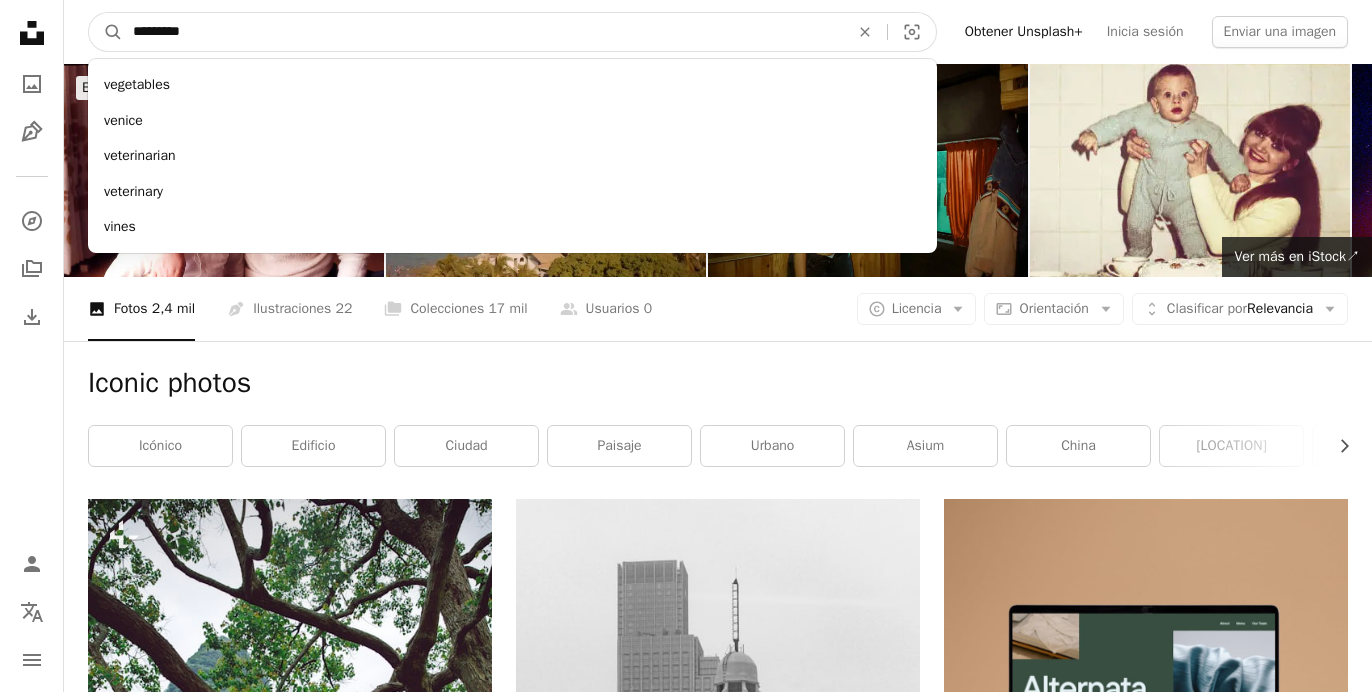 type on "*********" 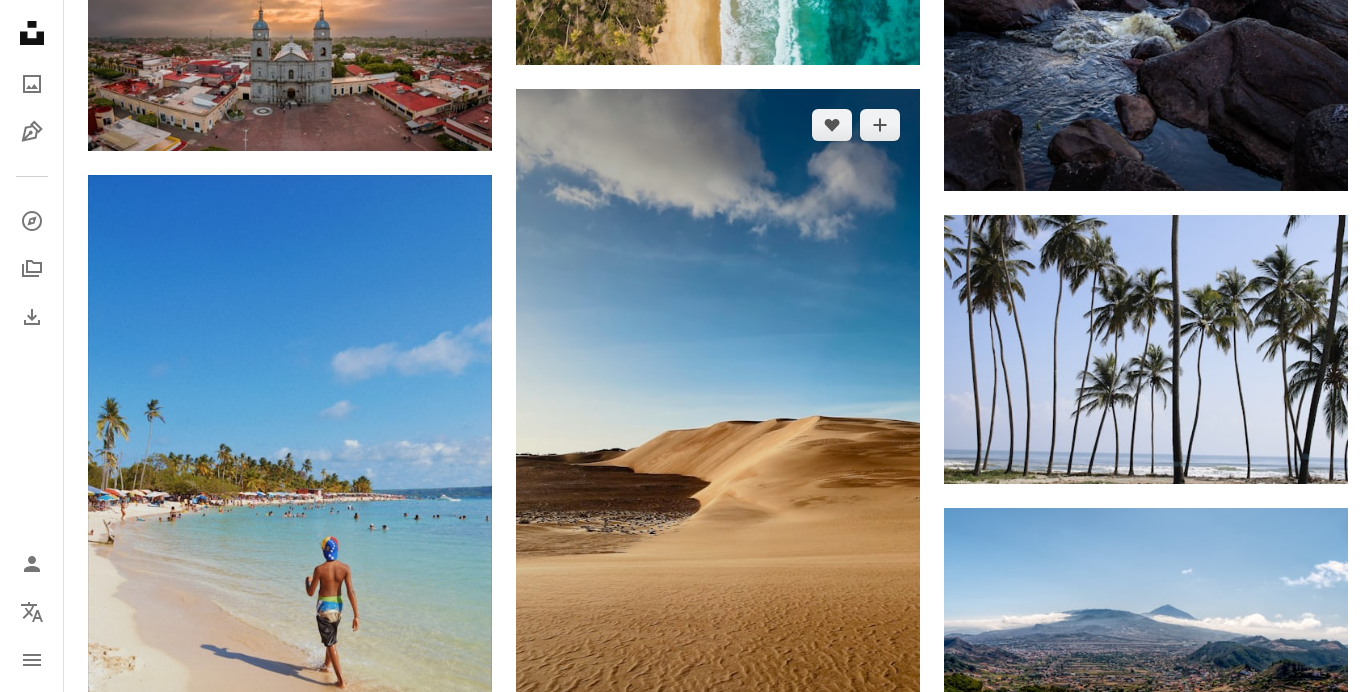 scroll, scrollTop: 0, scrollLeft: 0, axis: both 